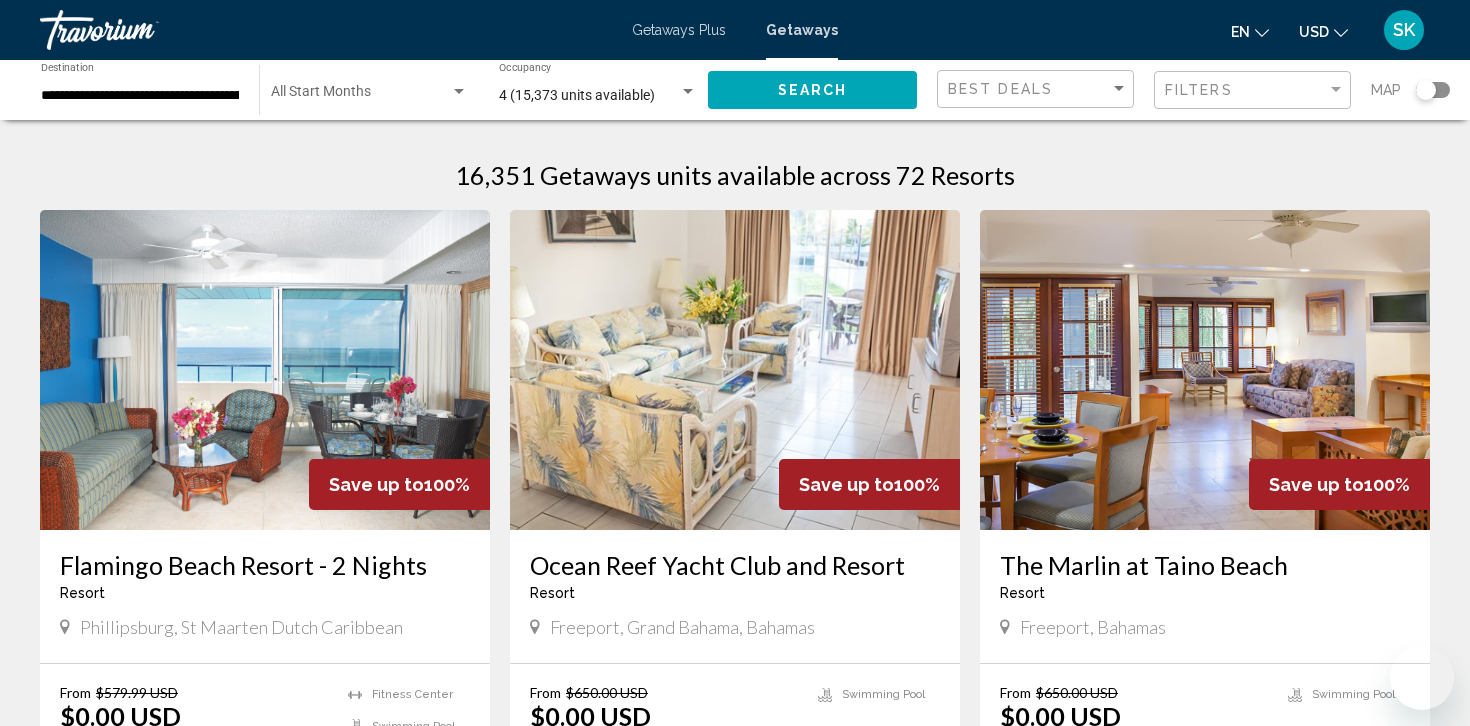 scroll, scrollTop: 306, scrollLeft: 0, axis: vertical 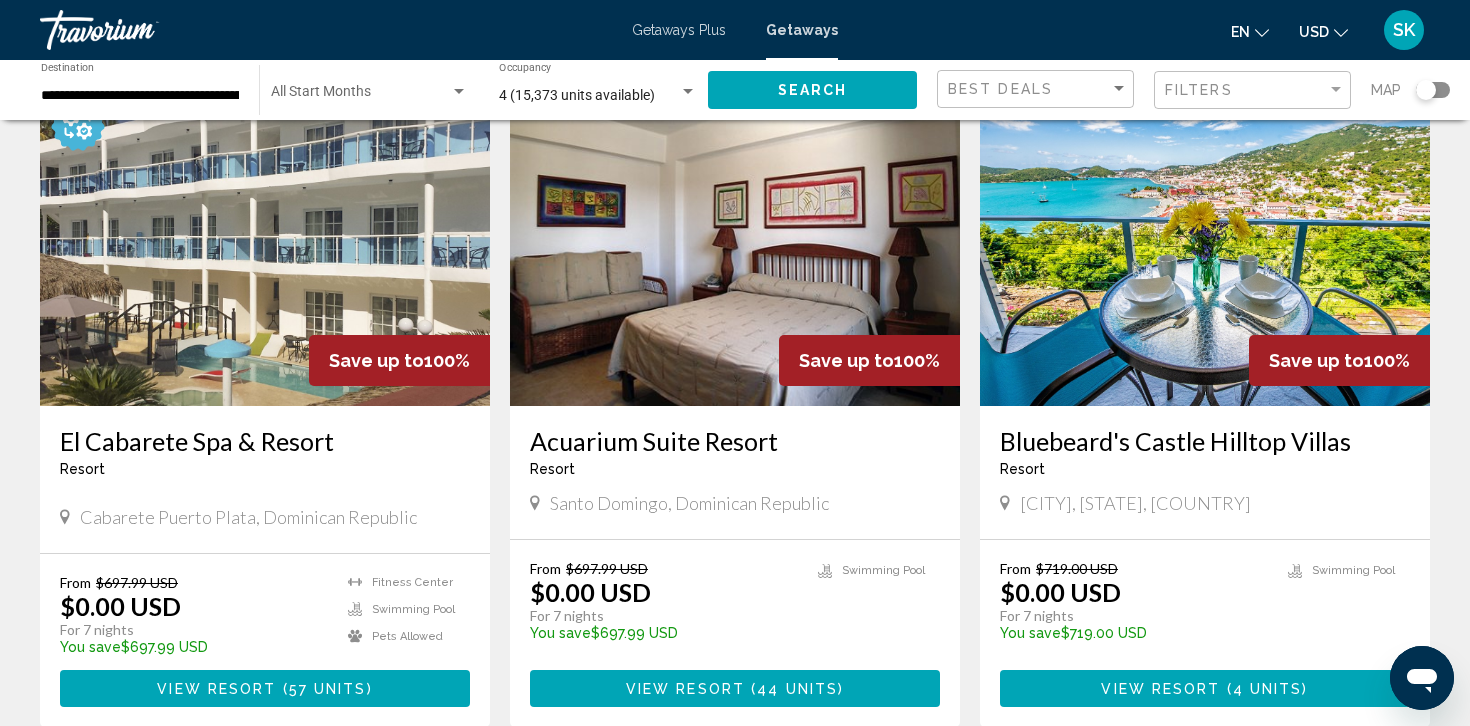 click at bounding box center [1205, 246] 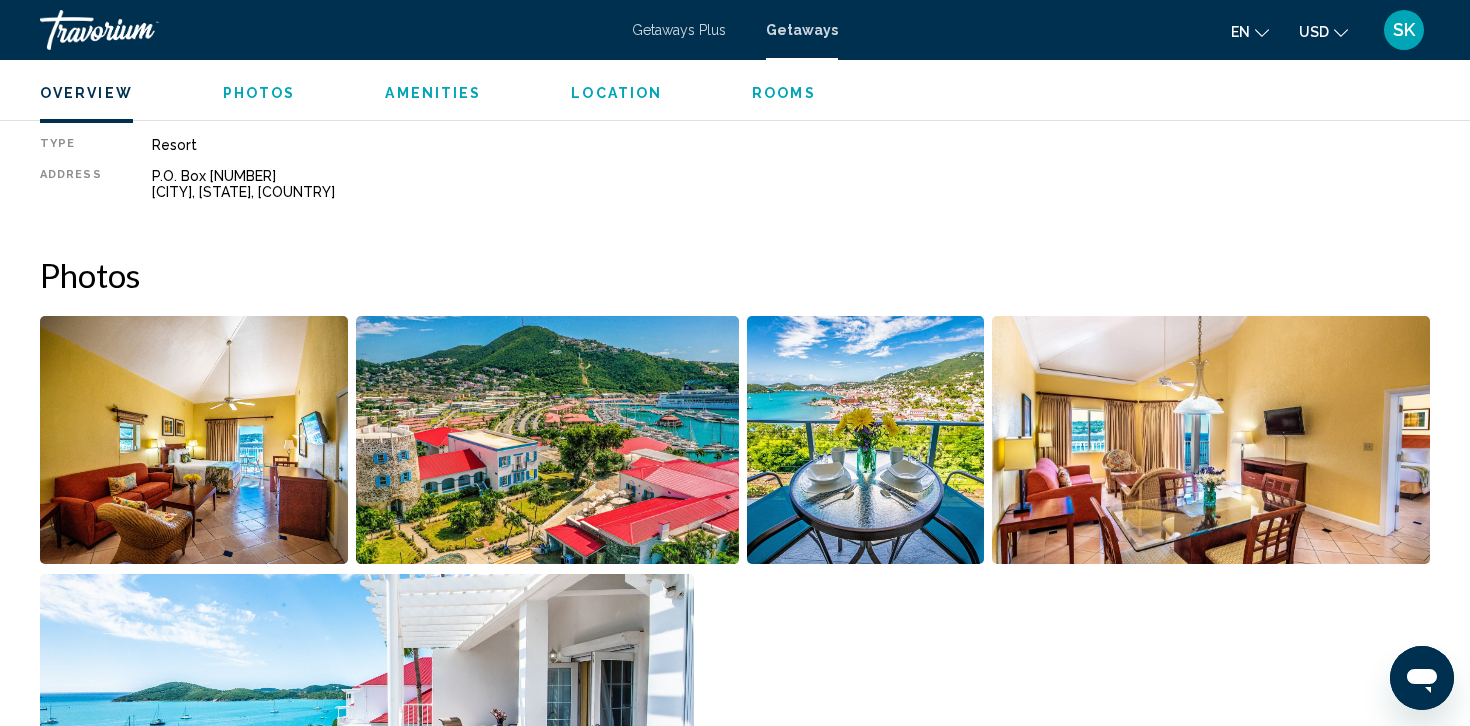 scroll, scrollTop: 718, scrollLeft: 0, axis: vertical 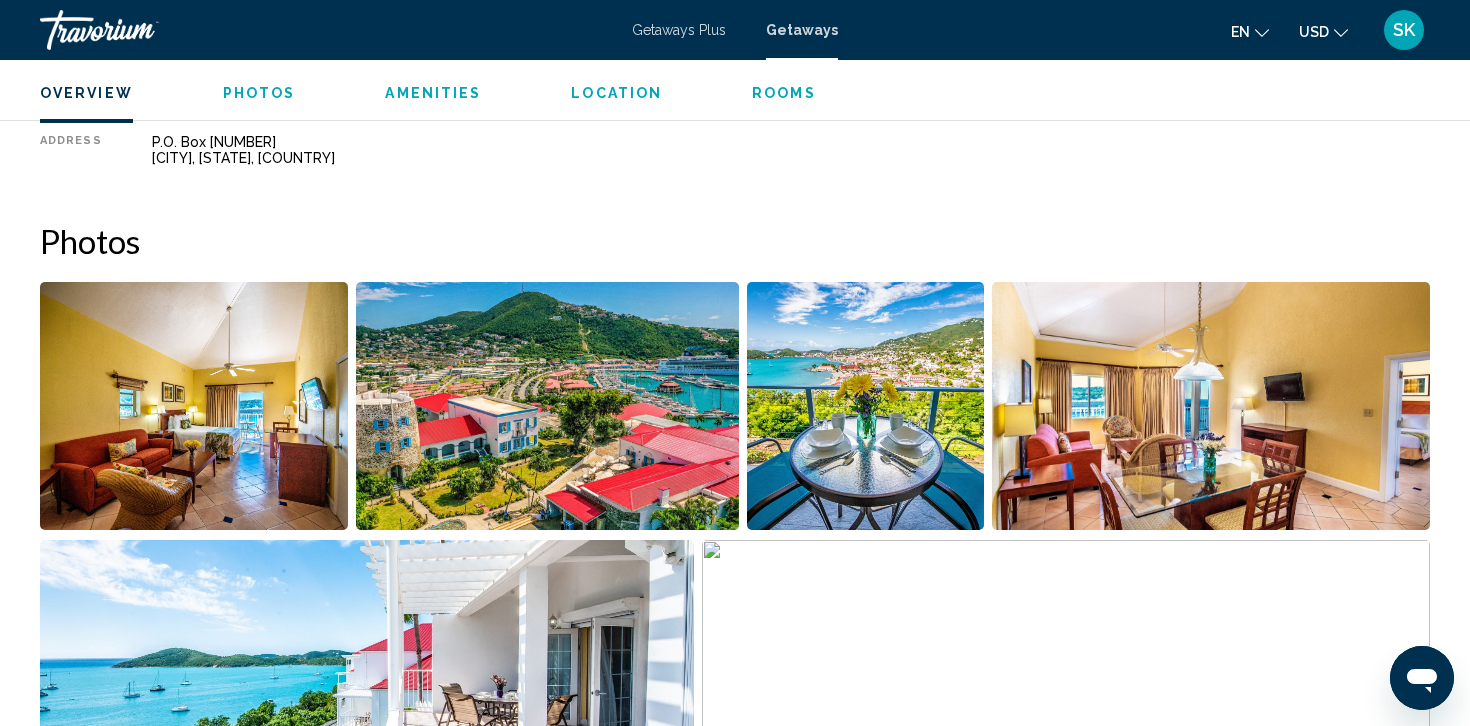 click at bounding box center [194, 406] 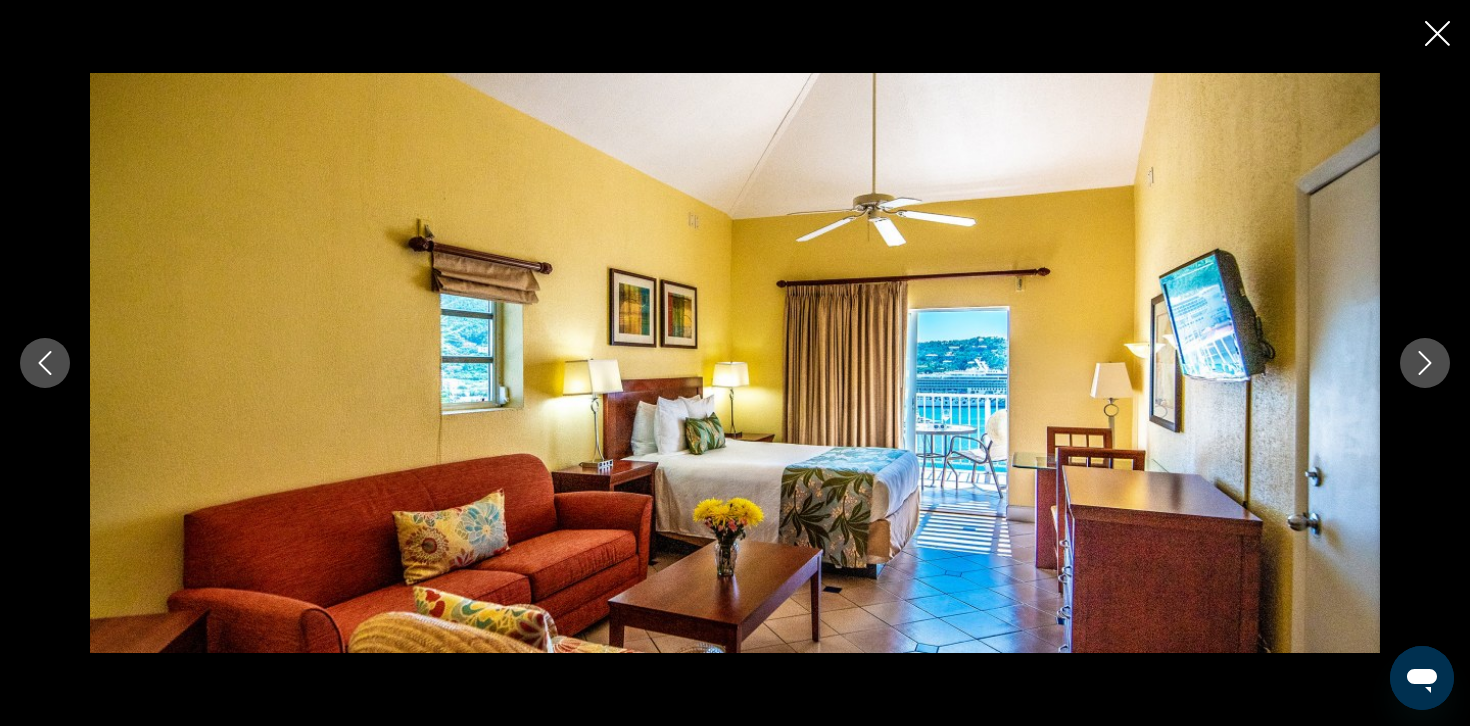 click 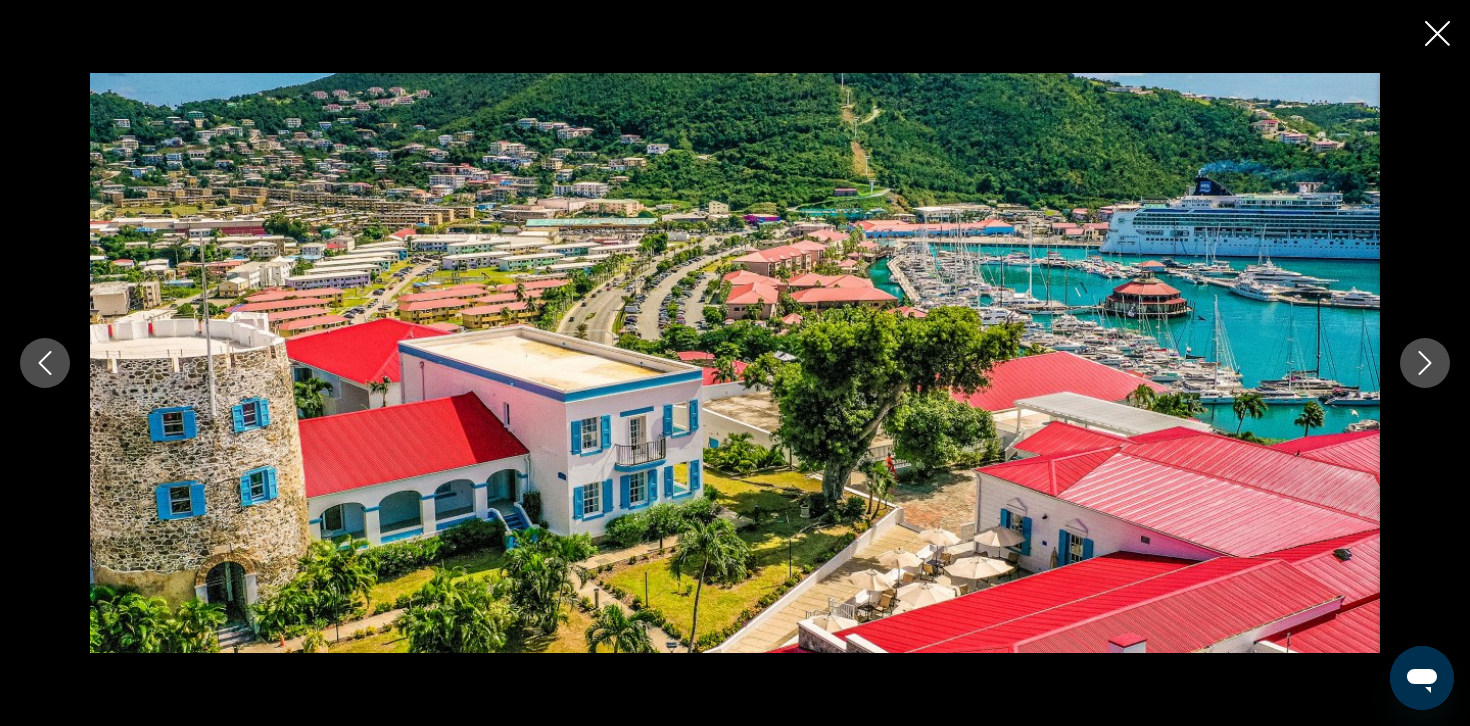 click 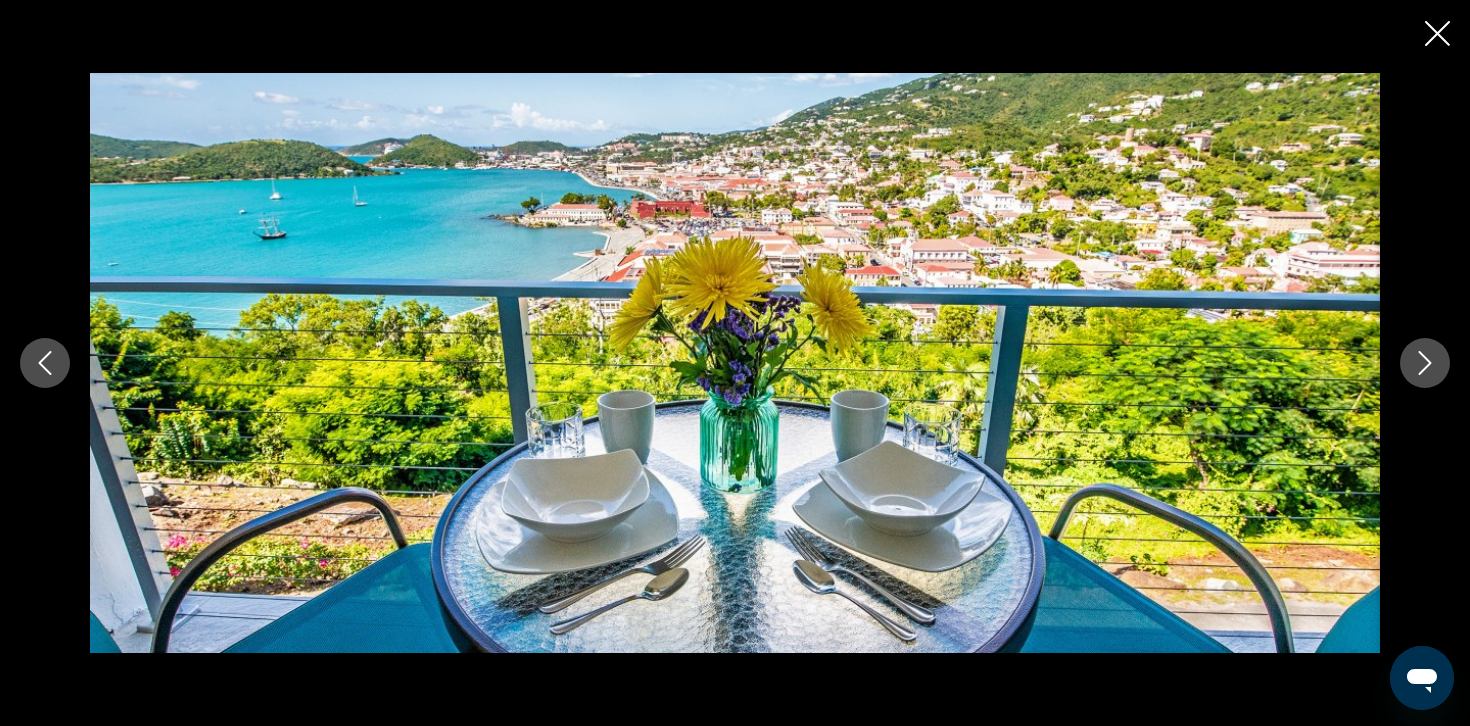 click at bounding box center (1425, 363) 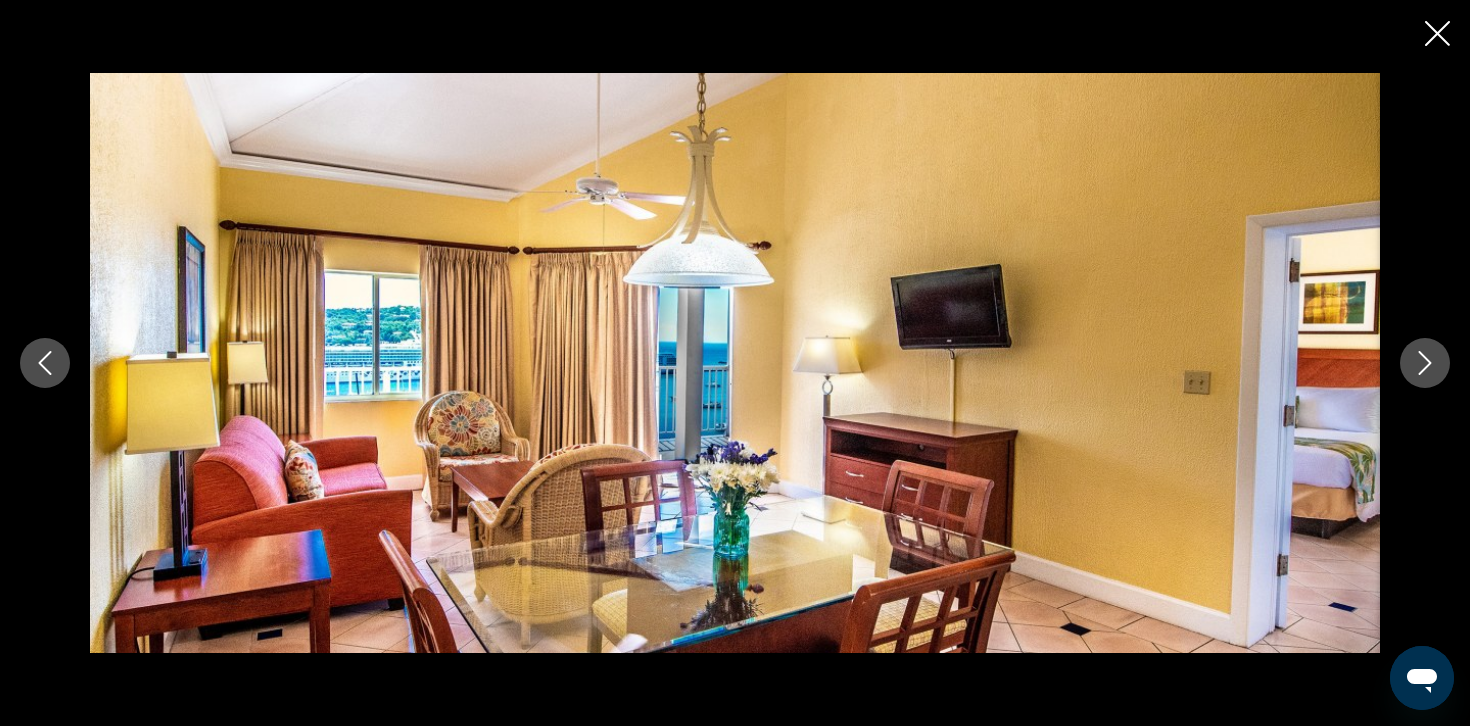 click at bounding box center [1425, 363] 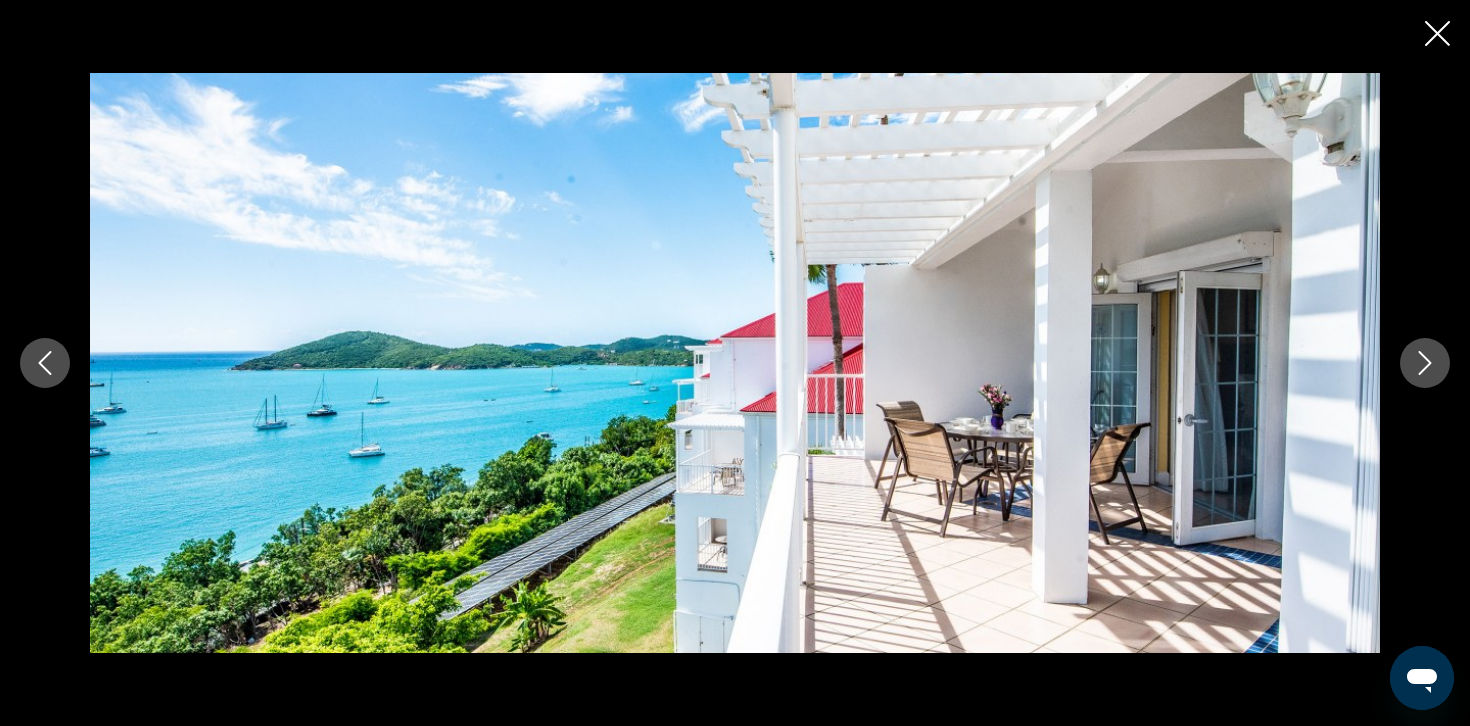 click 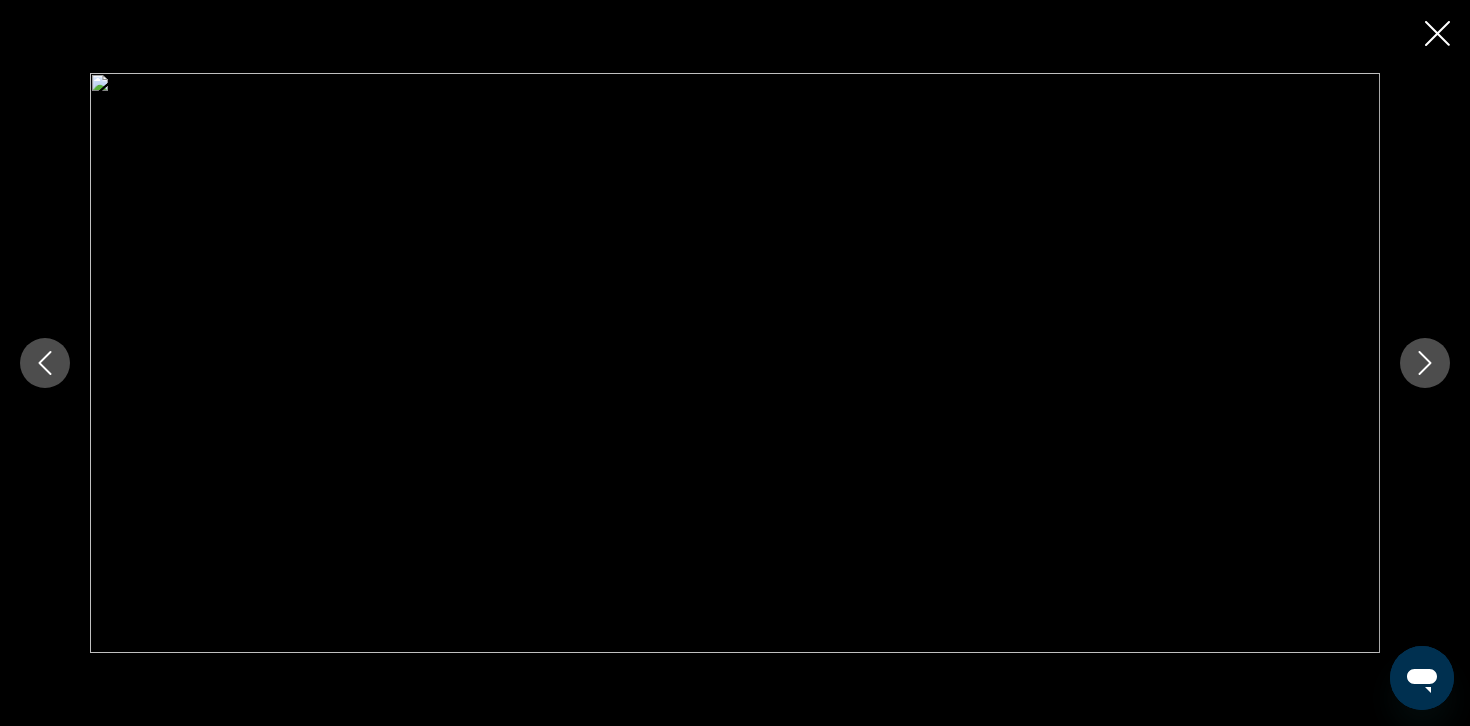 click 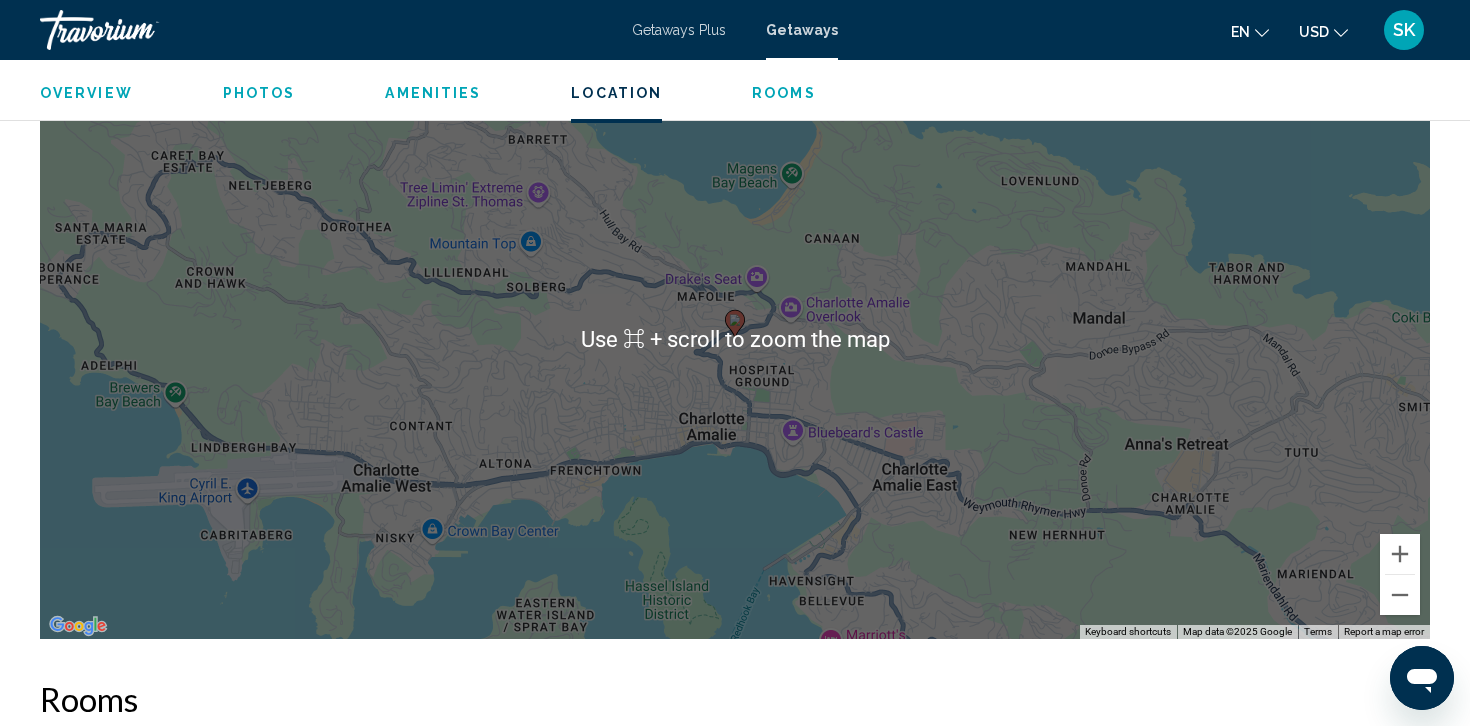 scroll, scrollTop: 2517, scrollLeft: 0, axis: vertical 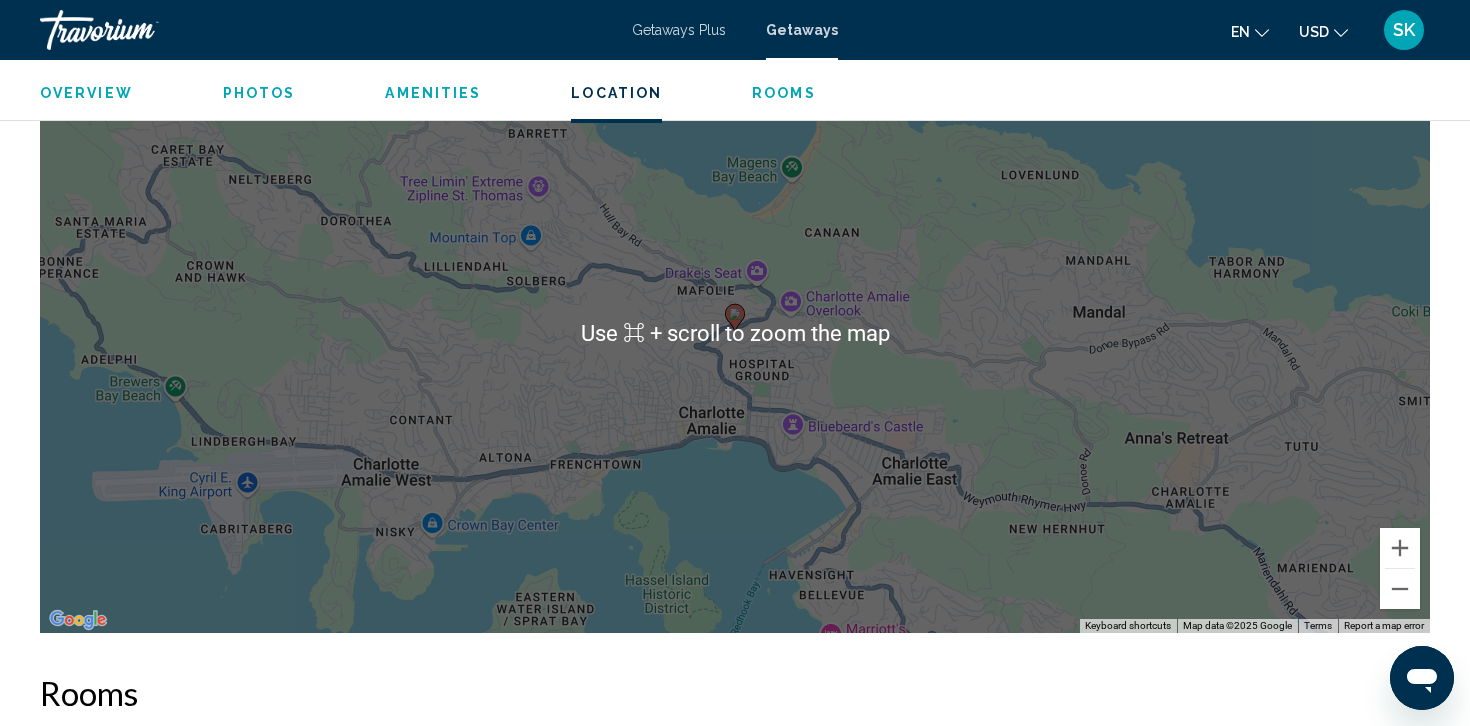 click on "To activate drag with keyboard, press Alt + Enter. Once in keyboard drag state, use the arrow keys to move the marker. To complete the drag, press the Enter key. To cancel, press Escape." at bounding box center (735, 333) 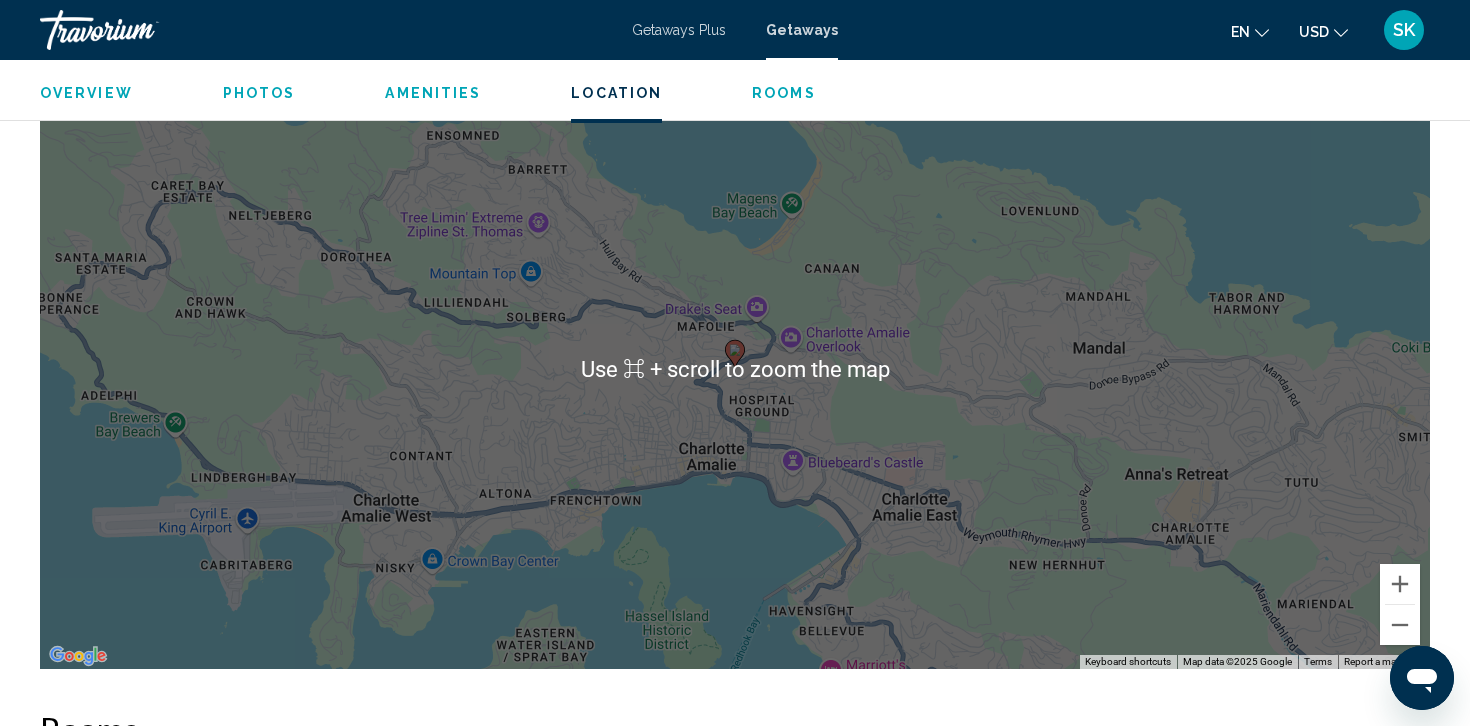 scroll, scrollTop: 2480, scrollLeft: 0, axis: vertical 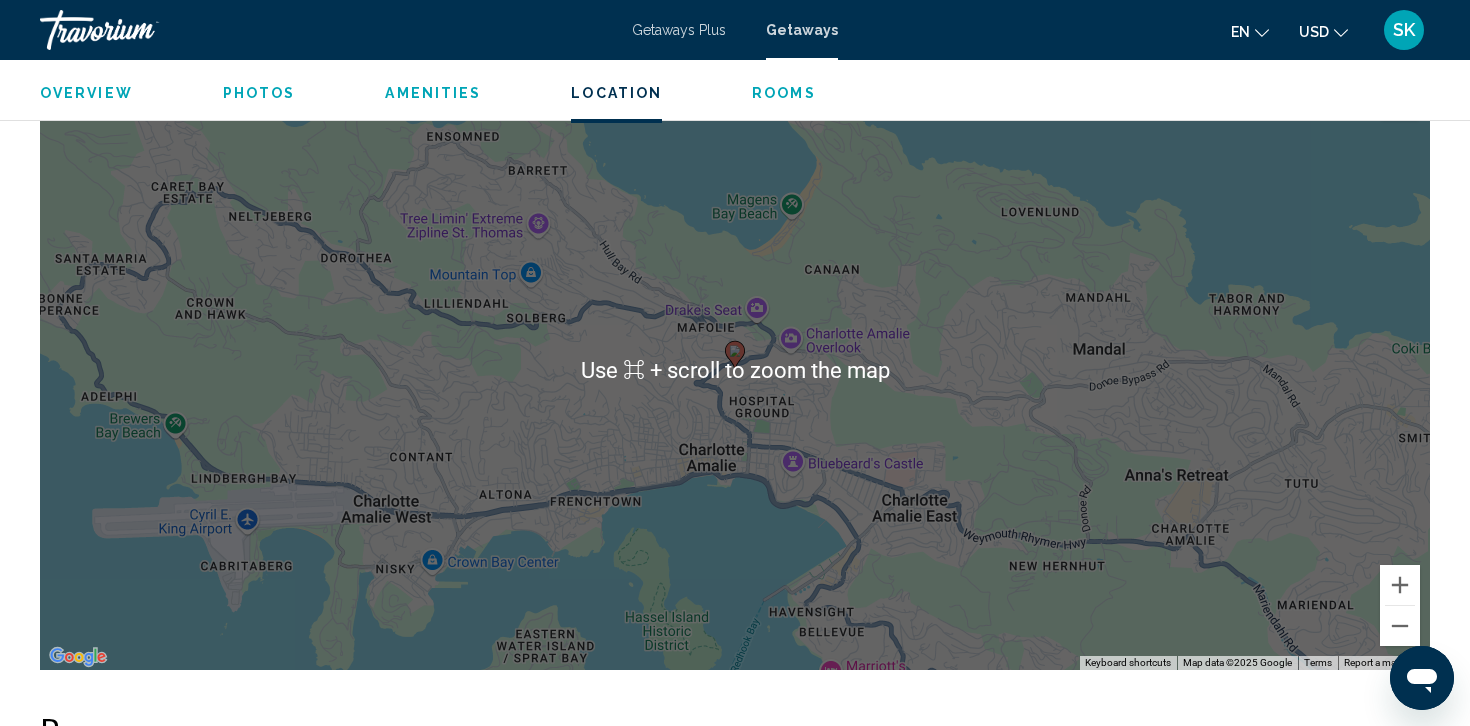 click on "To activate drag with keyboard, press Alt + Enter. Once in keyboard drag state, use the arrow keys to move the marker. To complete the drag, press the Enter key. To cancel, press Escape." at bounding box center (735, 370) 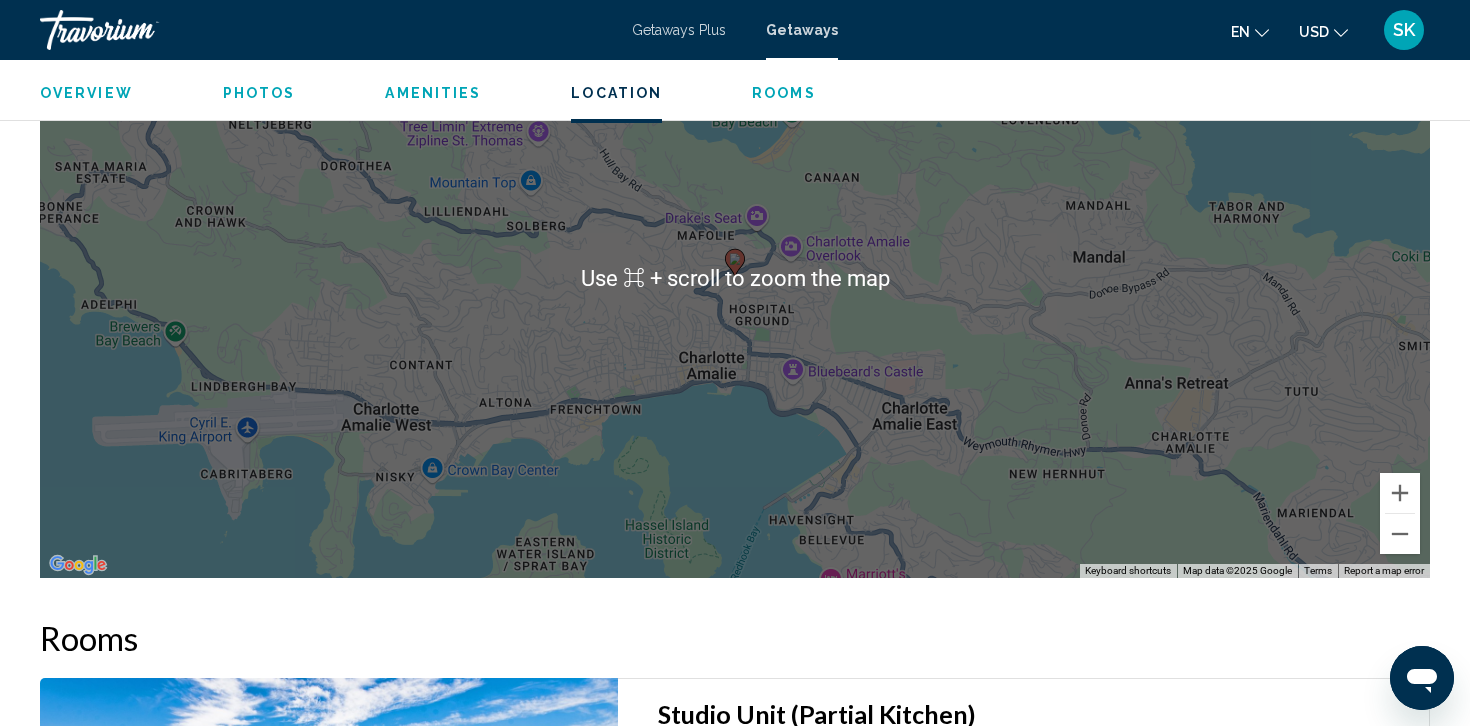 scroll, scrollTop: 2570, scrollLeft: 0, axis: vertical 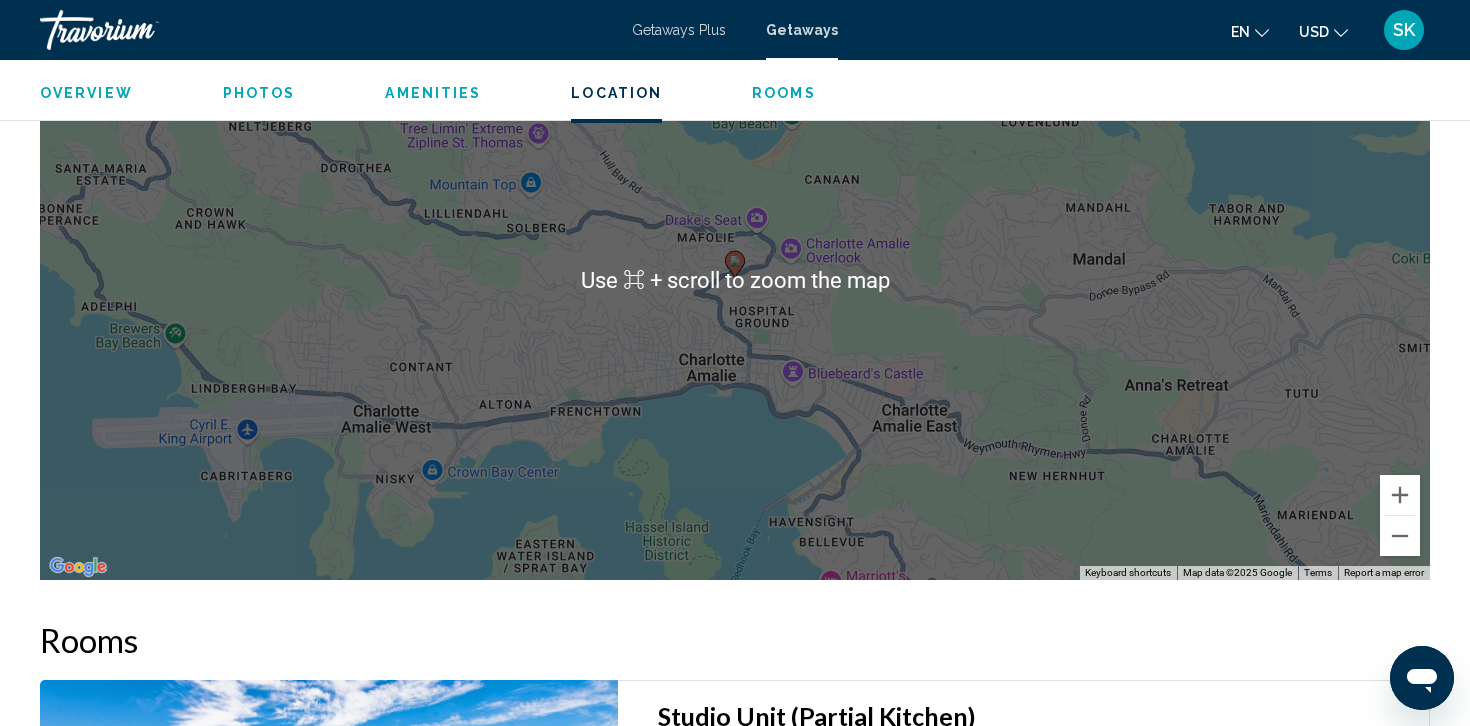 click on "To activate drag with keyboard, press Alt + Enter. Once in keyboard drag state, use the arrow keys to move the marker. To complete the drag, press the Enter key. To cancel, press Escape." at bounding box center (735, 280) 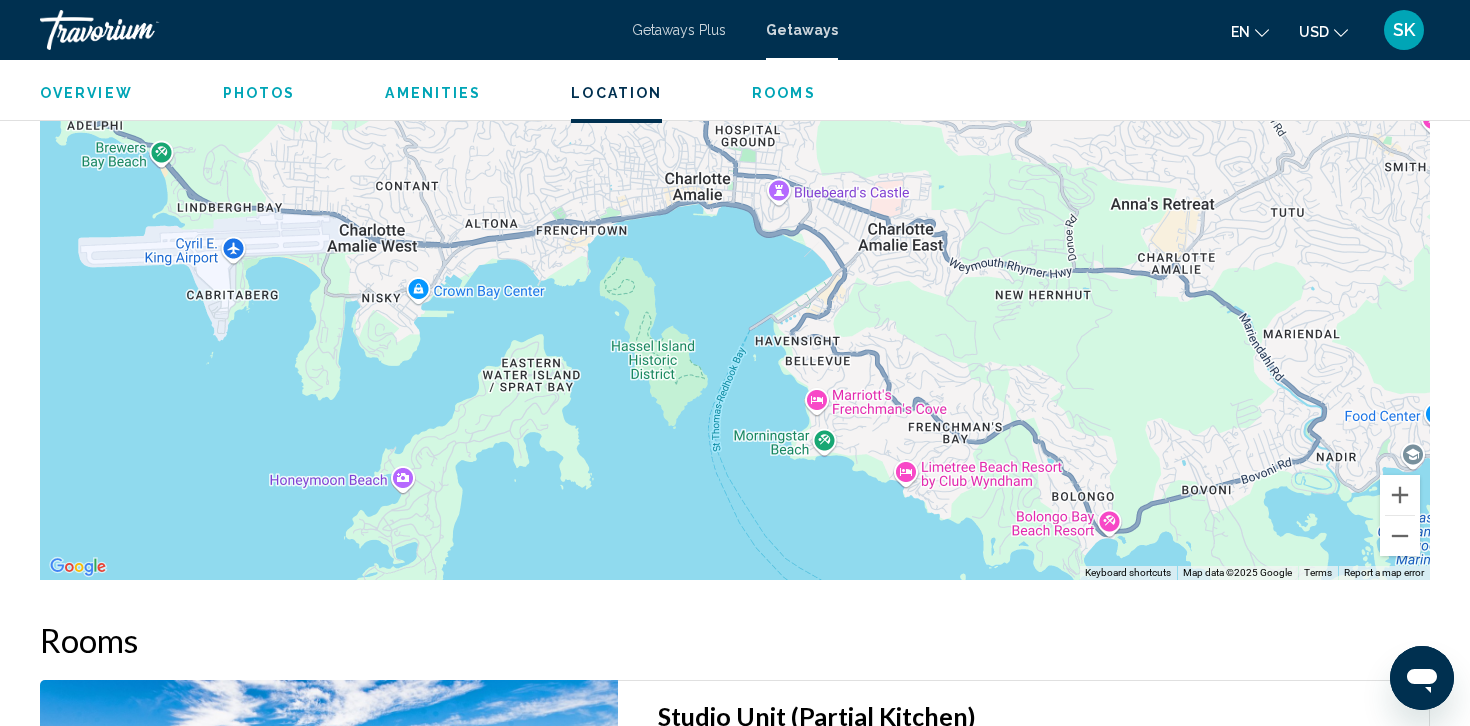 drag, startPoint x: 1150, startPoint y: 494, endPoint x: 1136, endPoint y: 313, distance: 181.54063 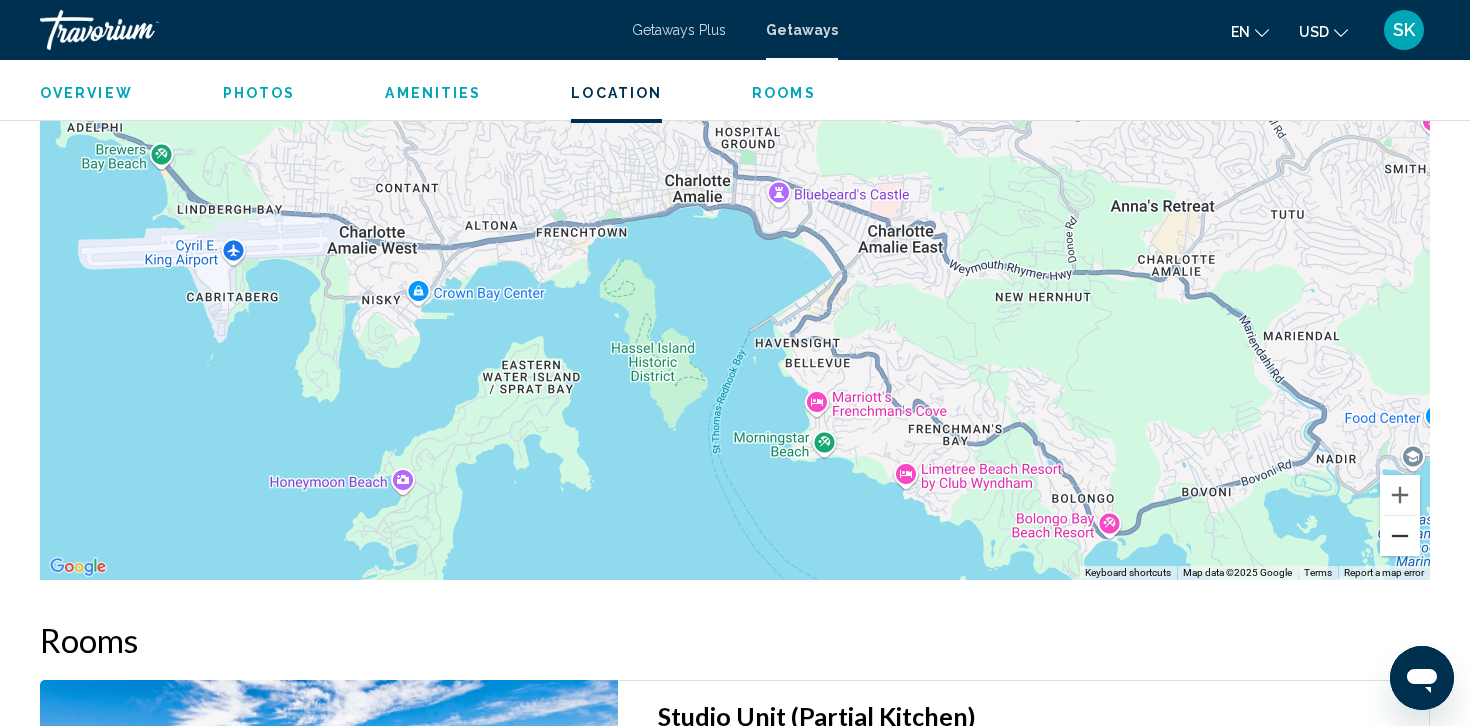 click at bounding box center (1400, 536) 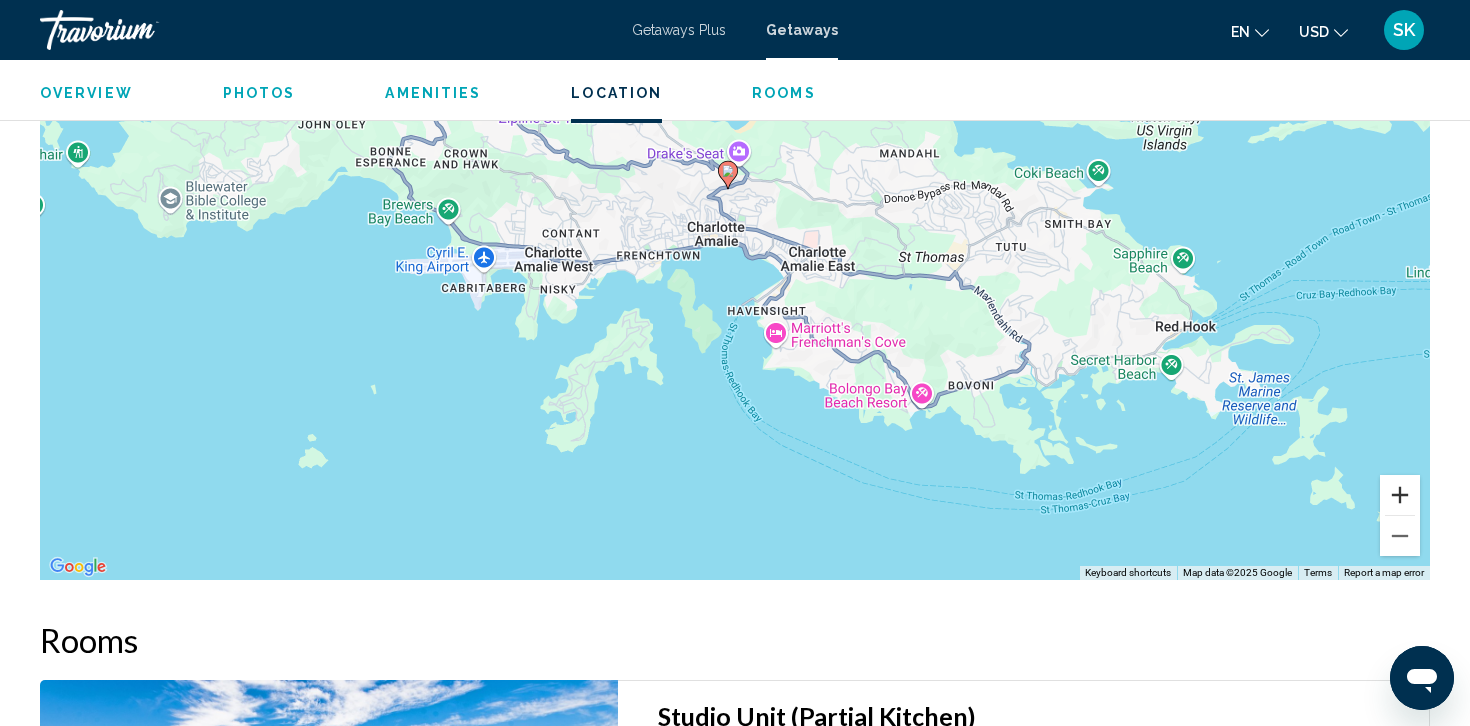 click at bounding box center [1400, 495] 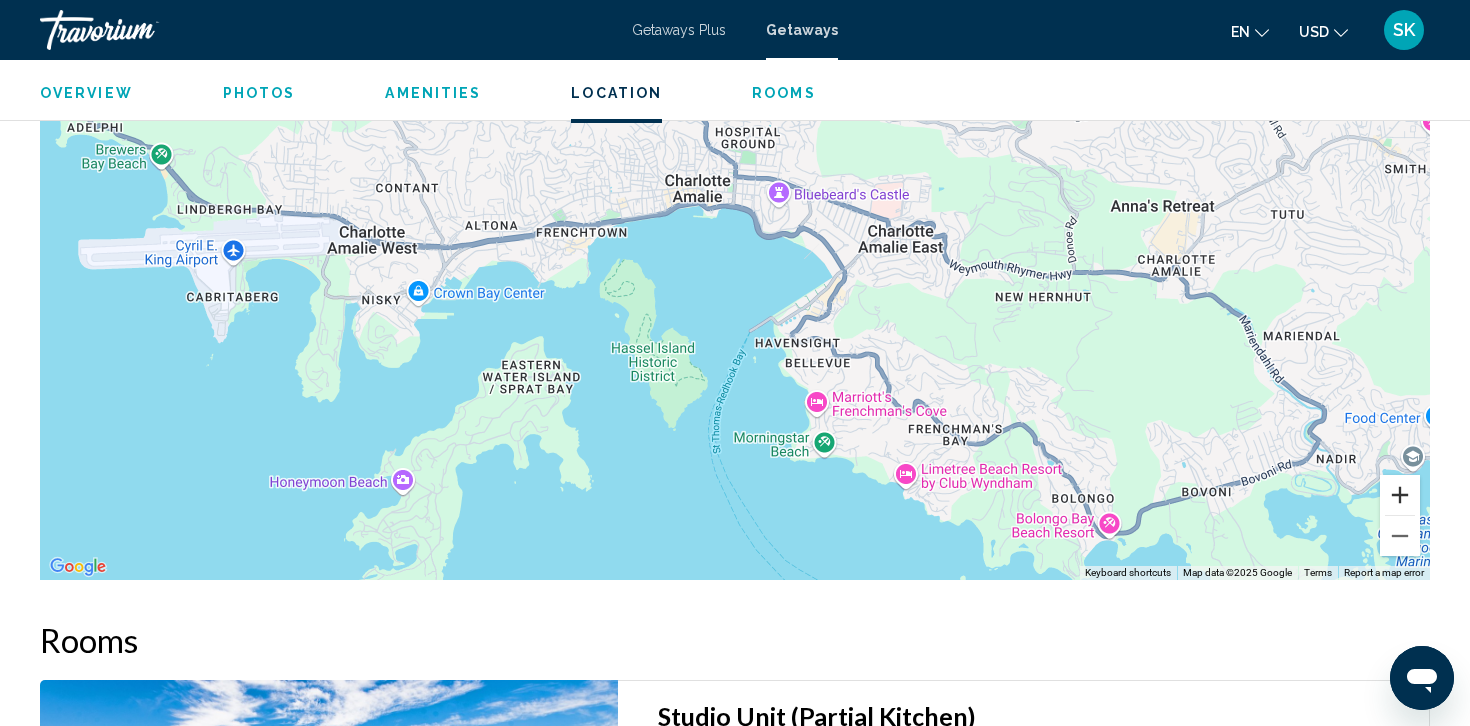 click at bounding box center (1400, 495) 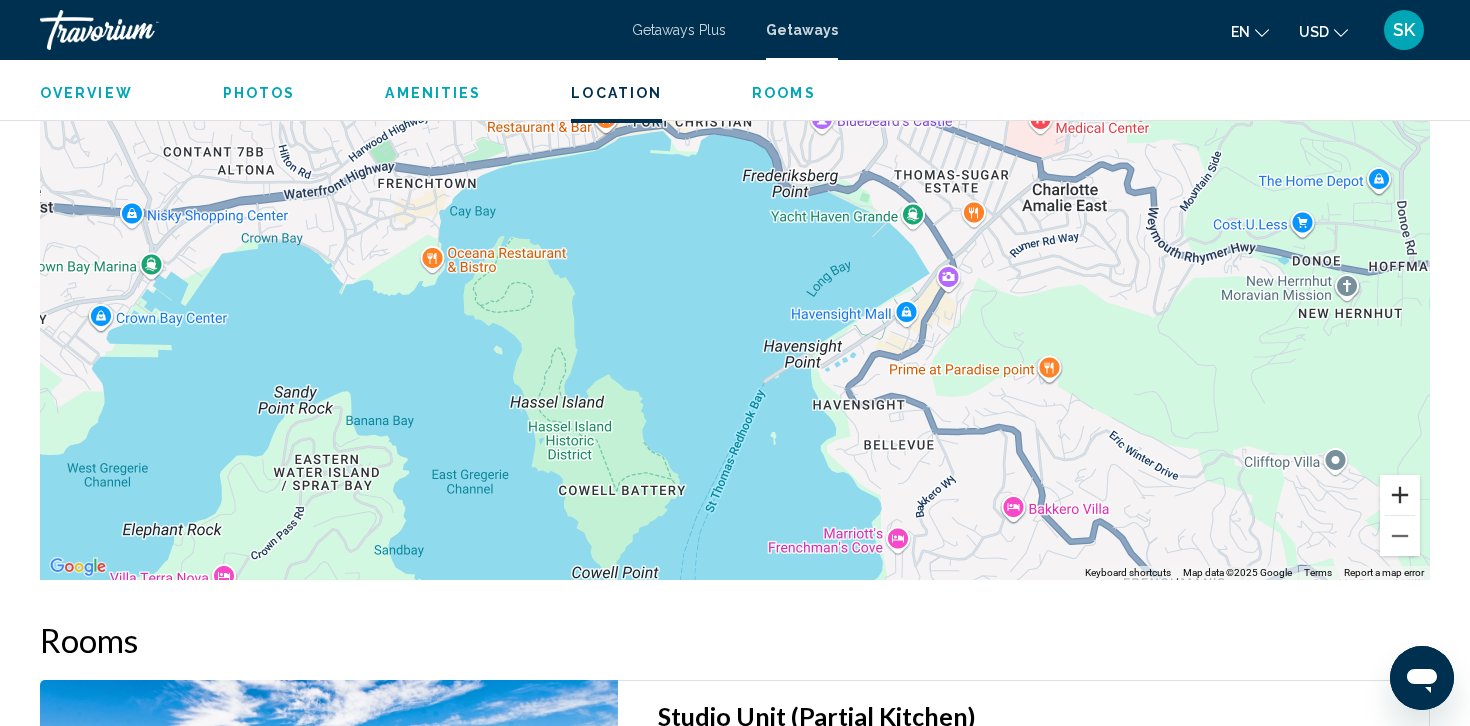 click at bounding box center (1400, 495) 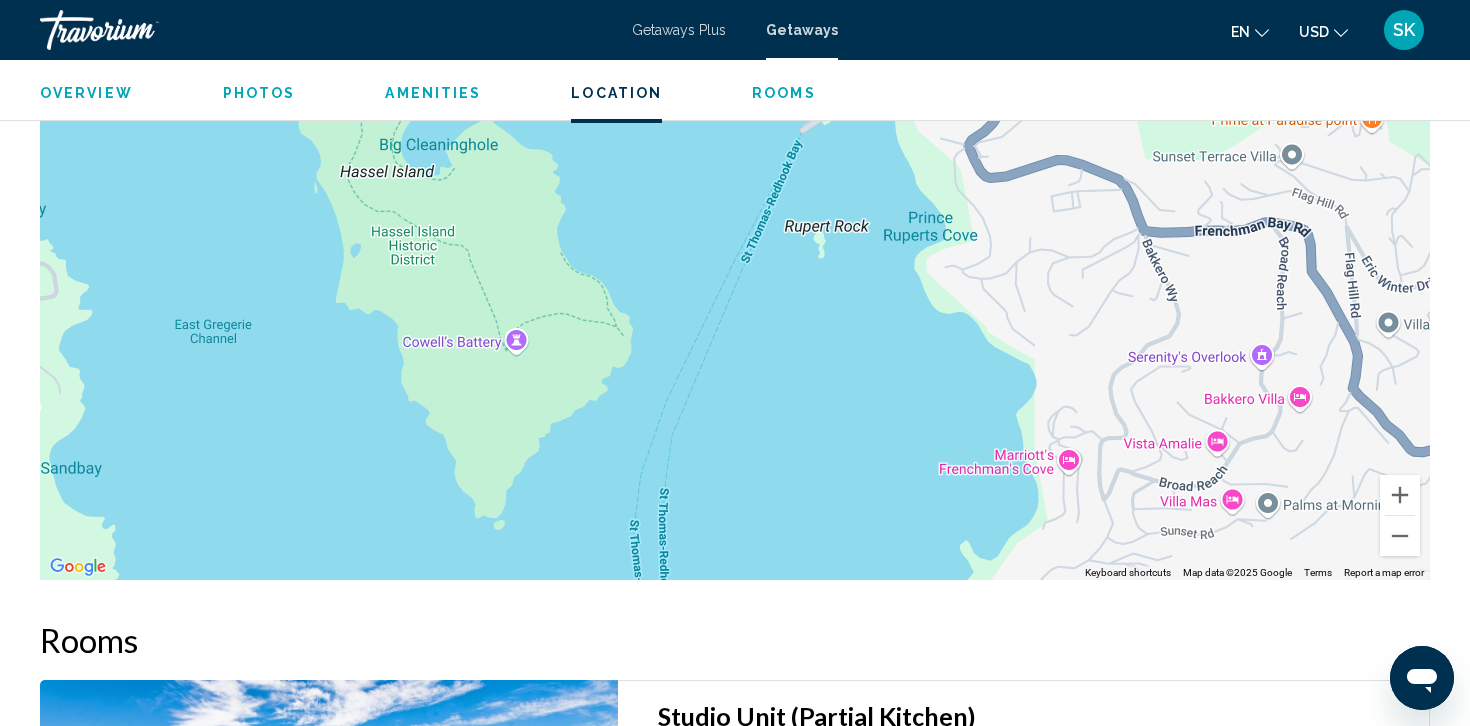 drag, startPoint x: 1149, startPoint y: 475, endPoint x: 1154, endPoint y: 49, distance: 426.02933 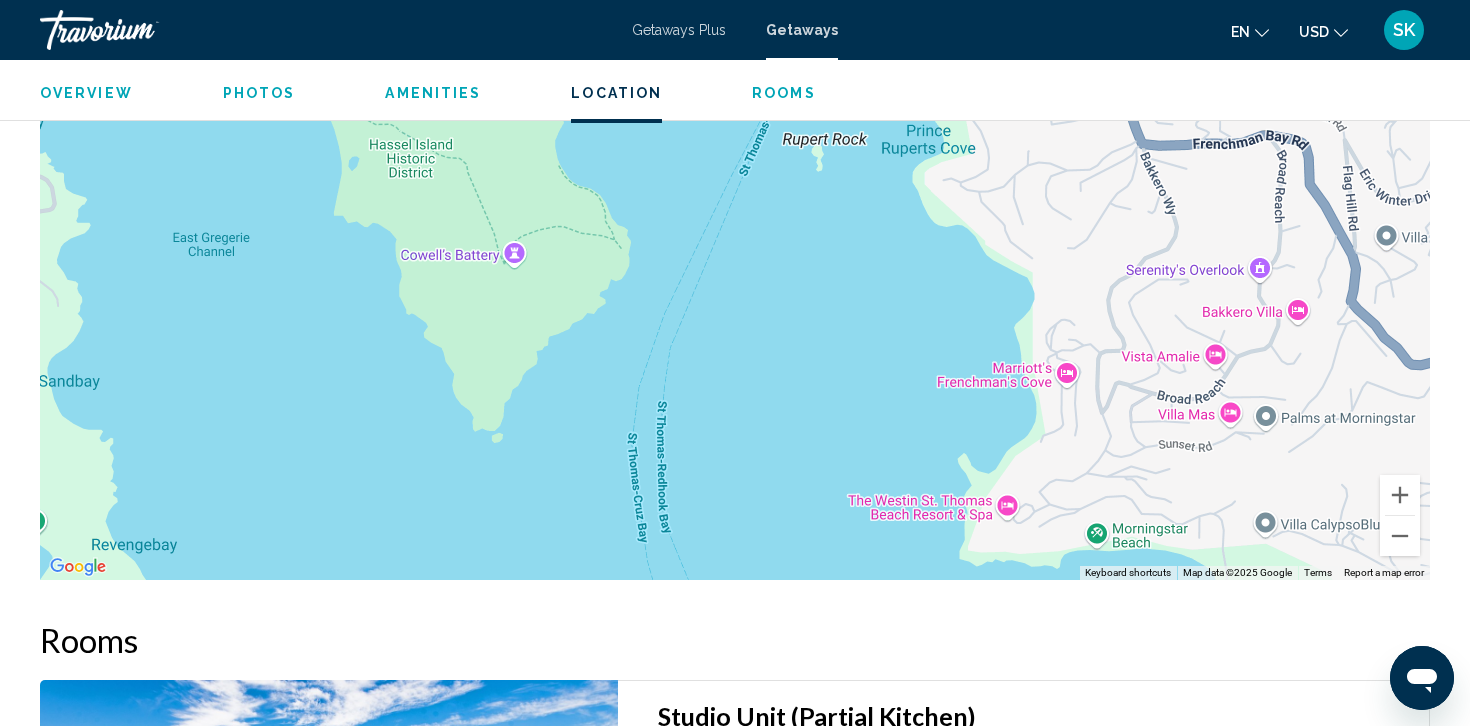 click on "en
English Español Français Italiano Português русский USD
USD ($) MXN (Mex$) CAD (Can$) GBP (£) EUR (€) AUD (A$) NZD (NZ$) CNY (CN¥) SK Login" at bounding box center (1144, 30) 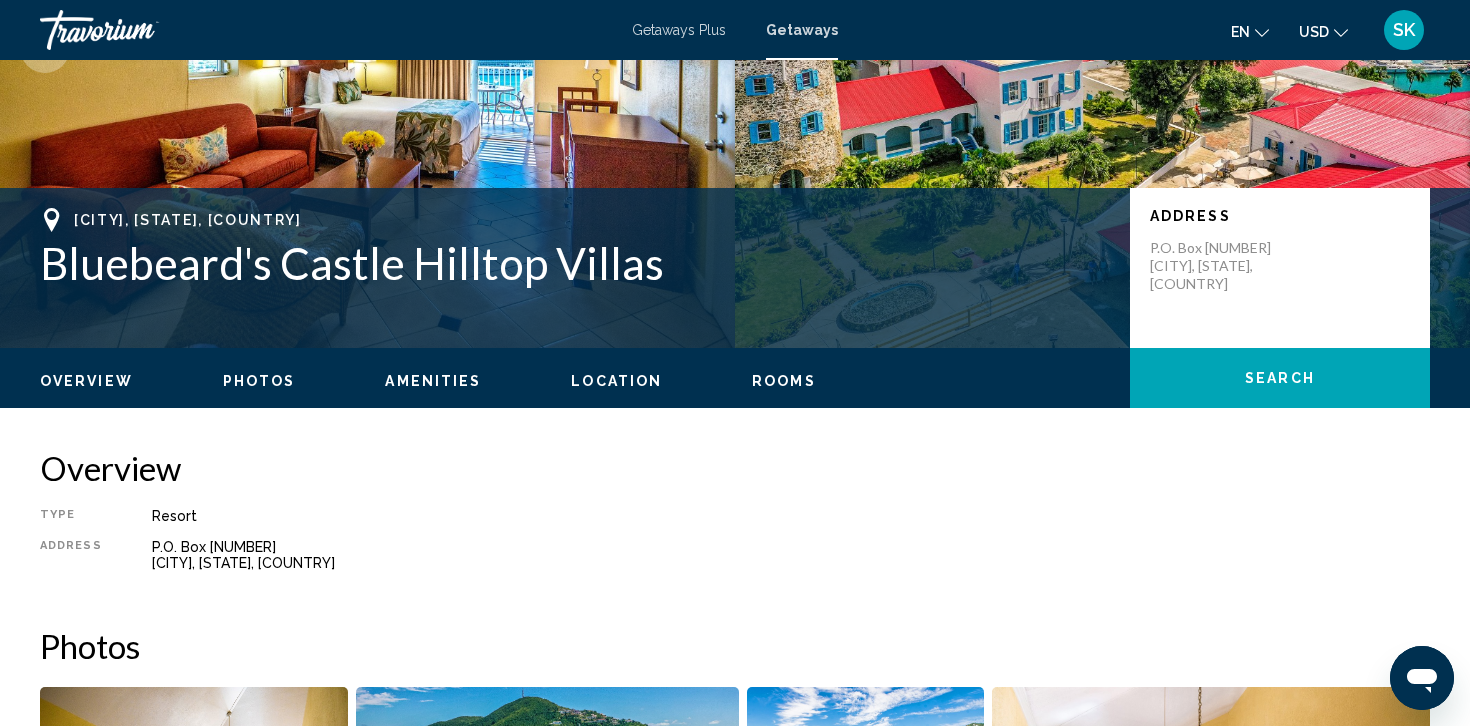 scroll, scrollTop: 298, scrollLeft: 0, axis: vertical 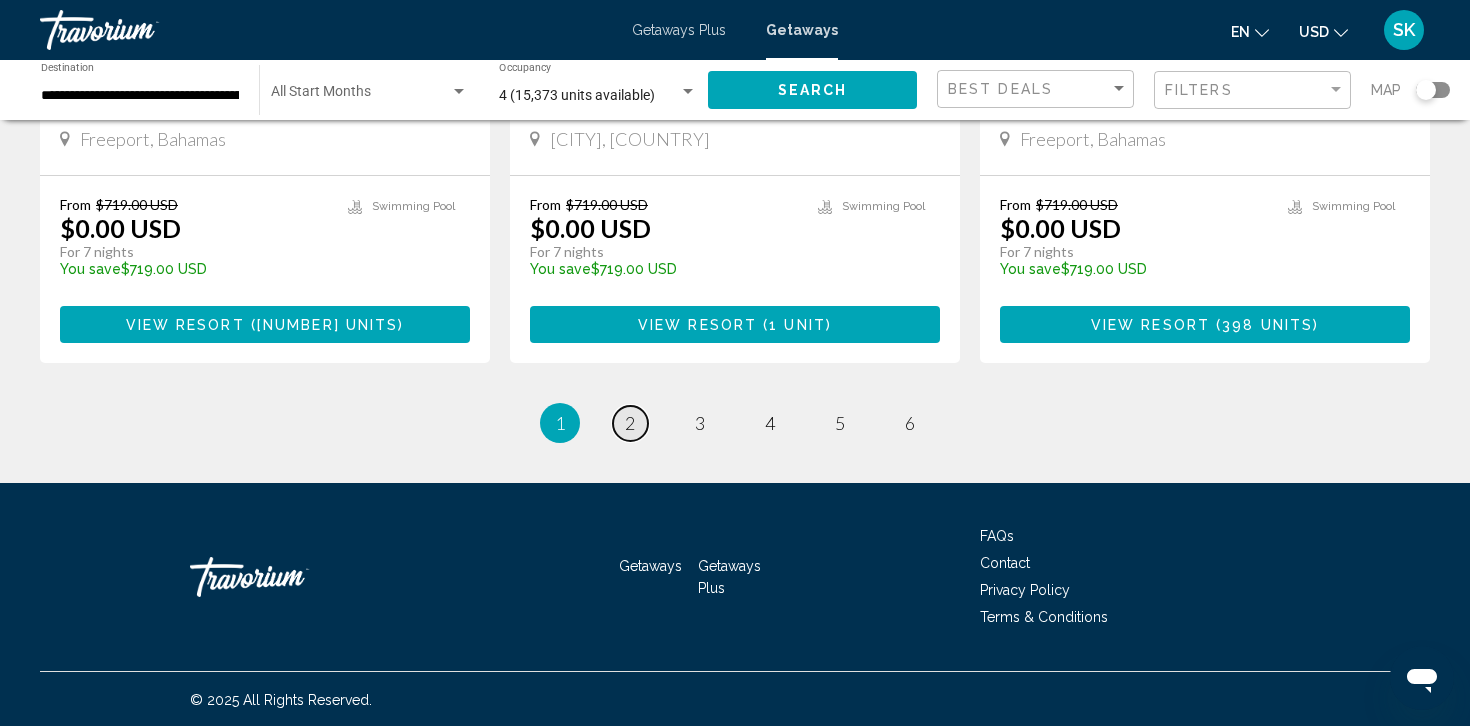 click on "page  2" at bounding box center [630, 423] 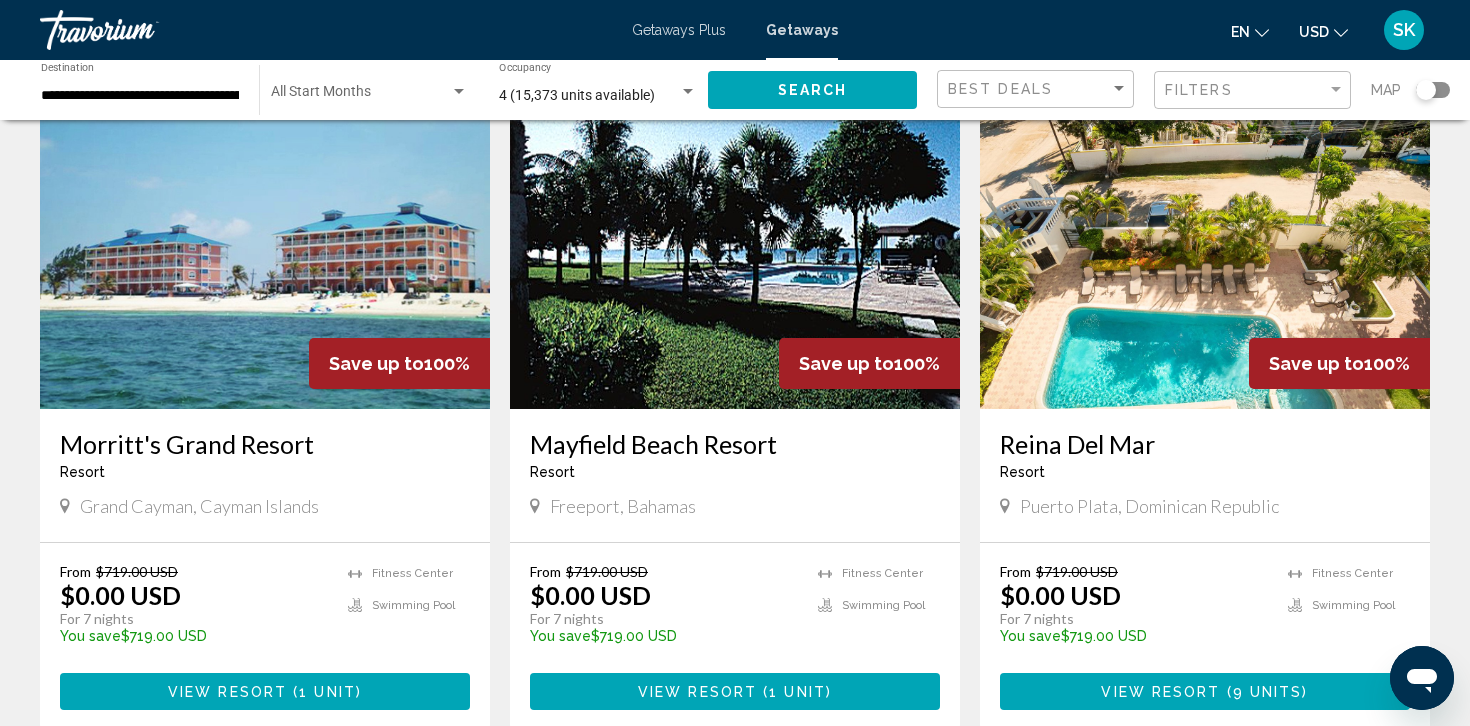 scroll, scrollTop: 158, scrollLeft: 0, axis: vertical 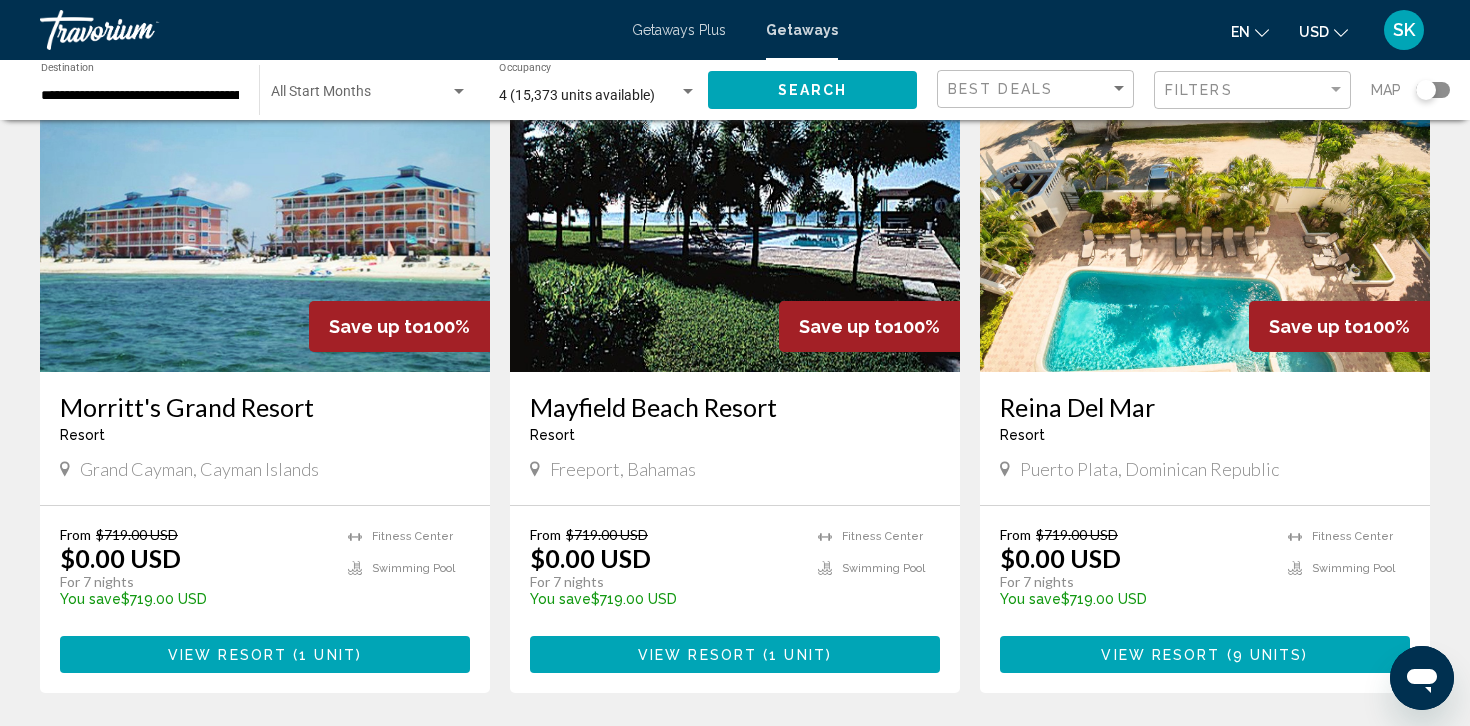click at bounding box center (265, 212) 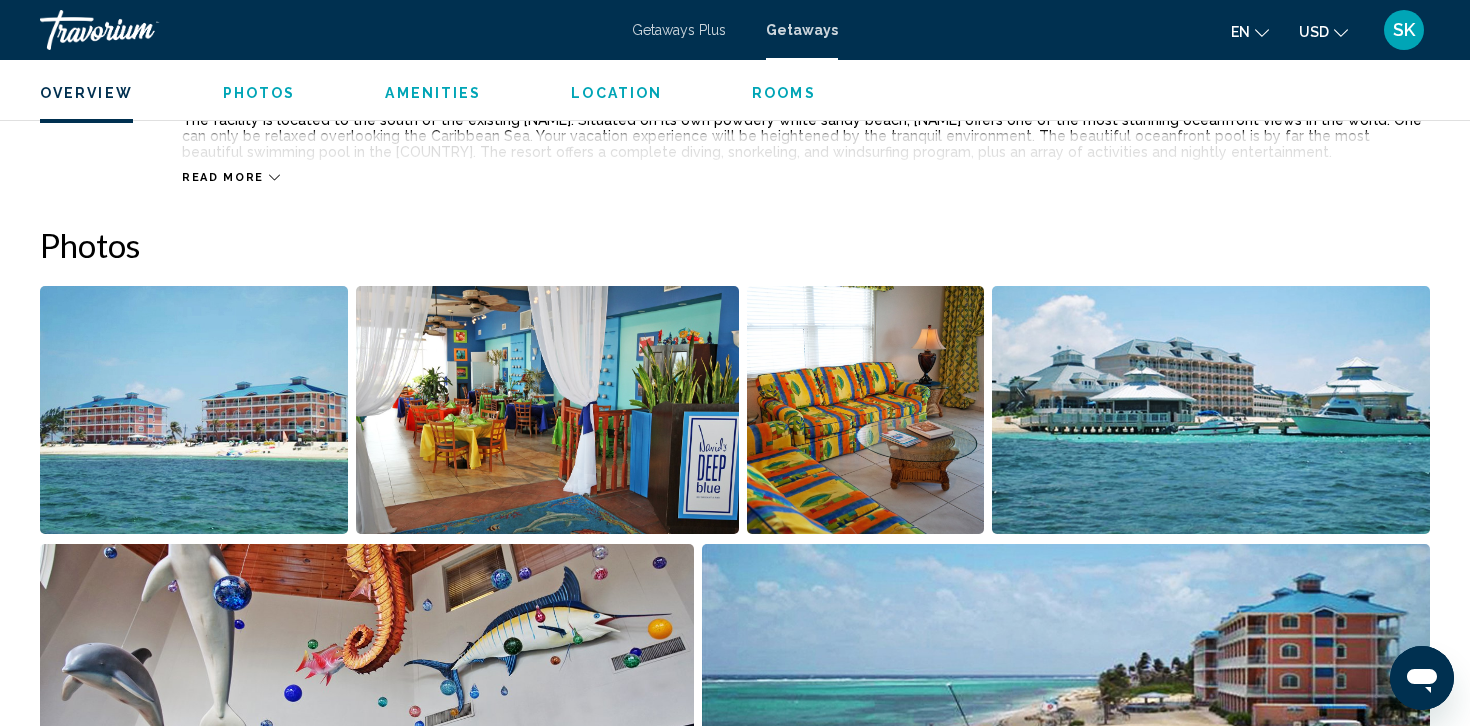scroll, scrollTop: 790, scrollLeft: 0, axis: vertical 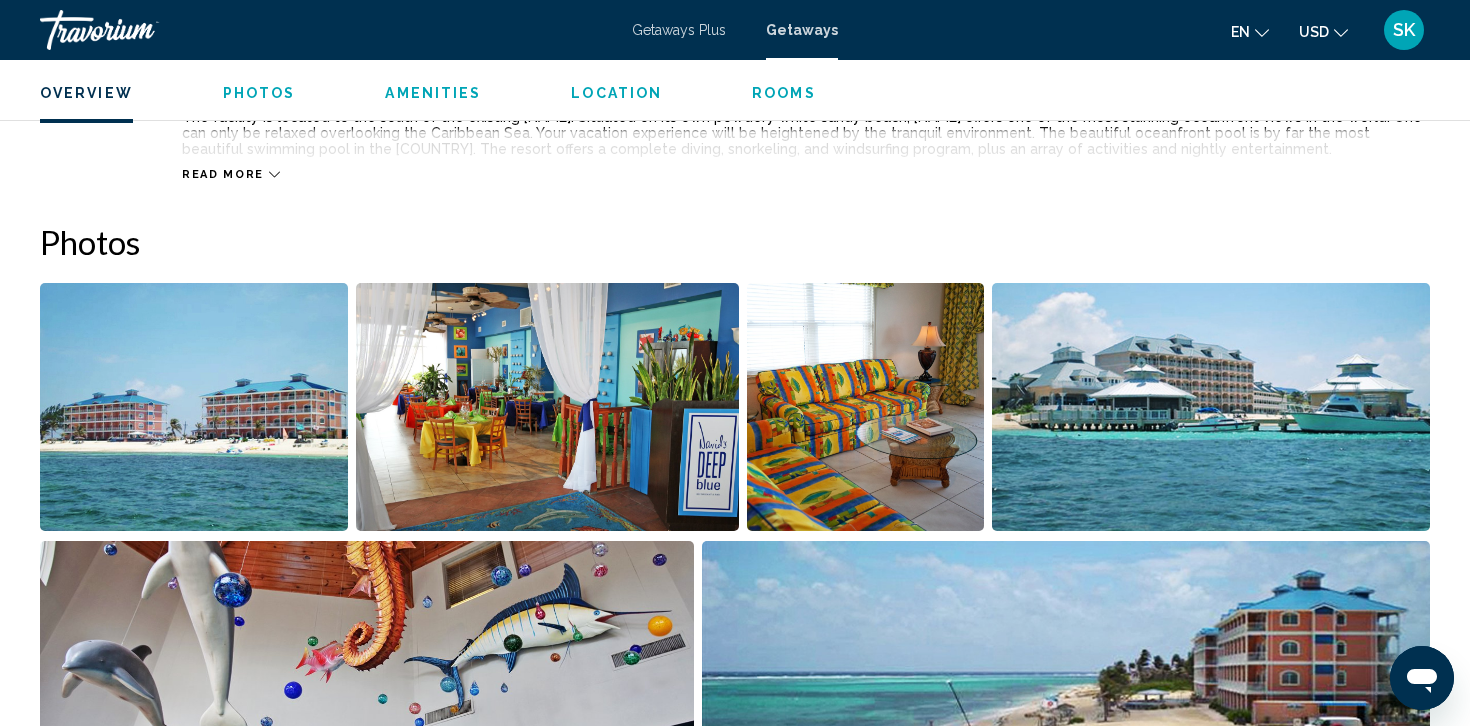 click at bounding box center (866, 407) 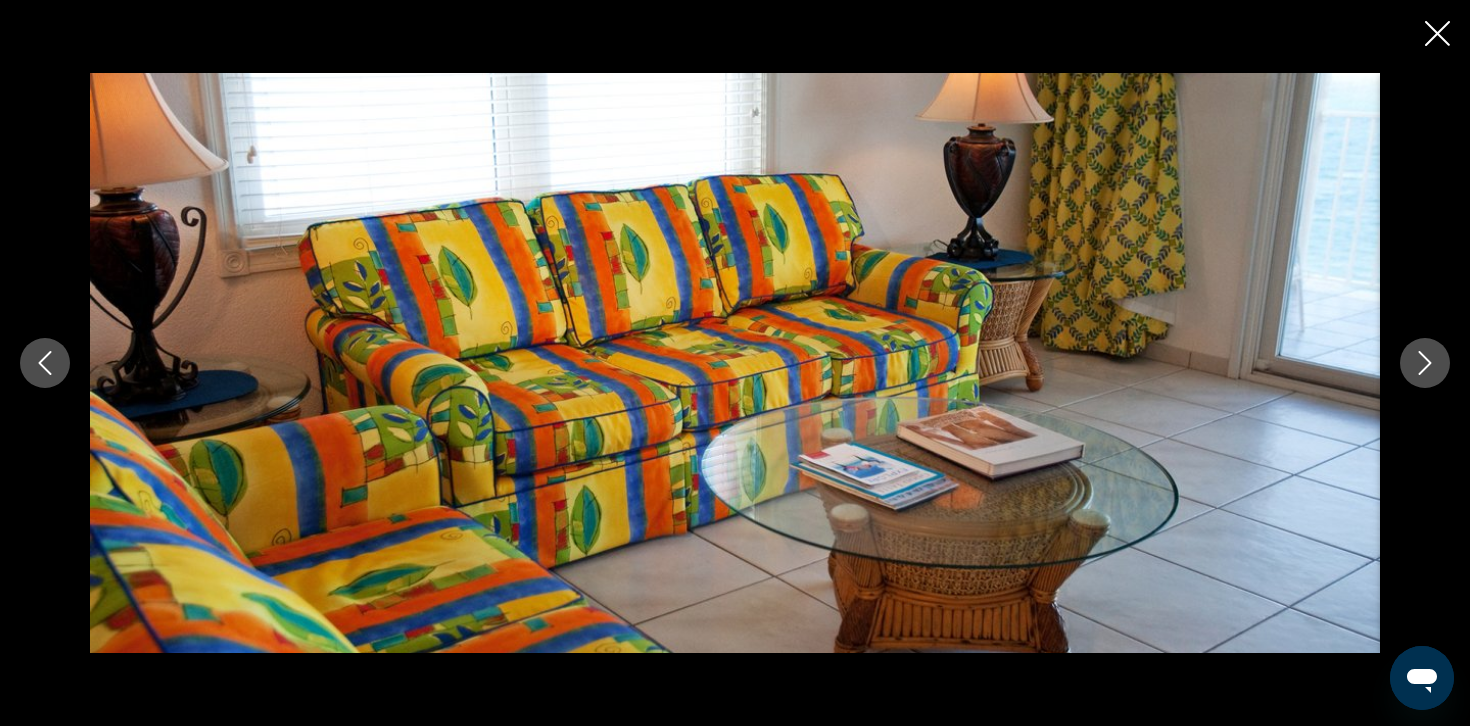 click at bounding box center [1425, 363] 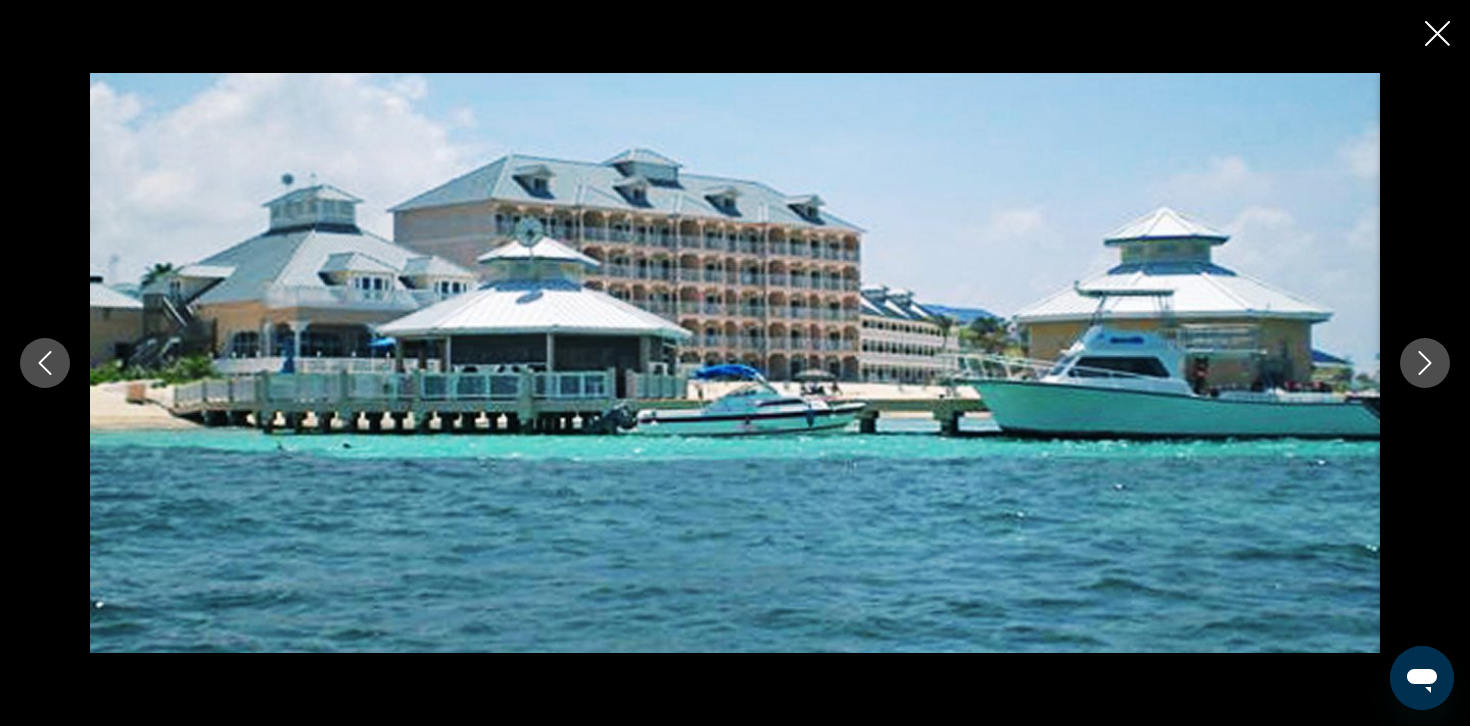click at bounding box center [1425, 363] 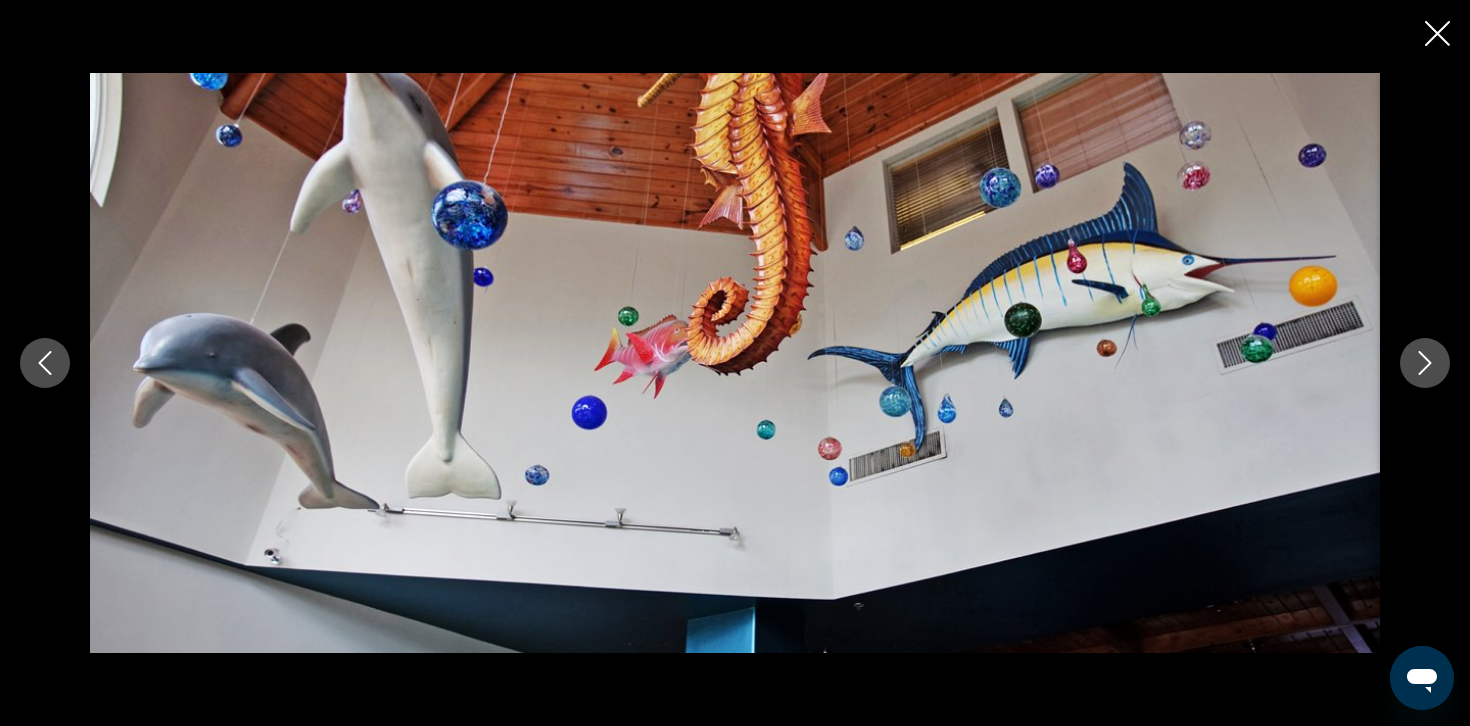 click at bounding box center [1425, 363] 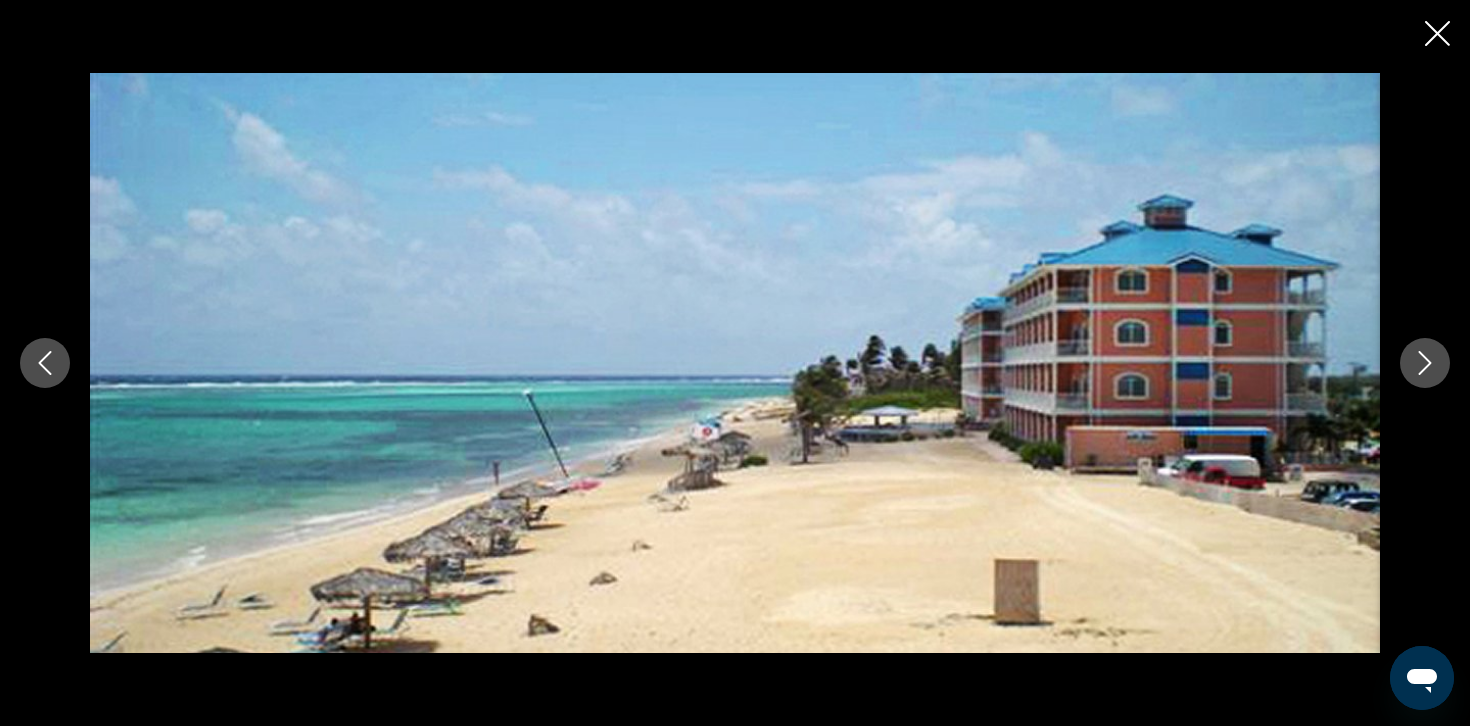 click at bounding box center (1425, 363) 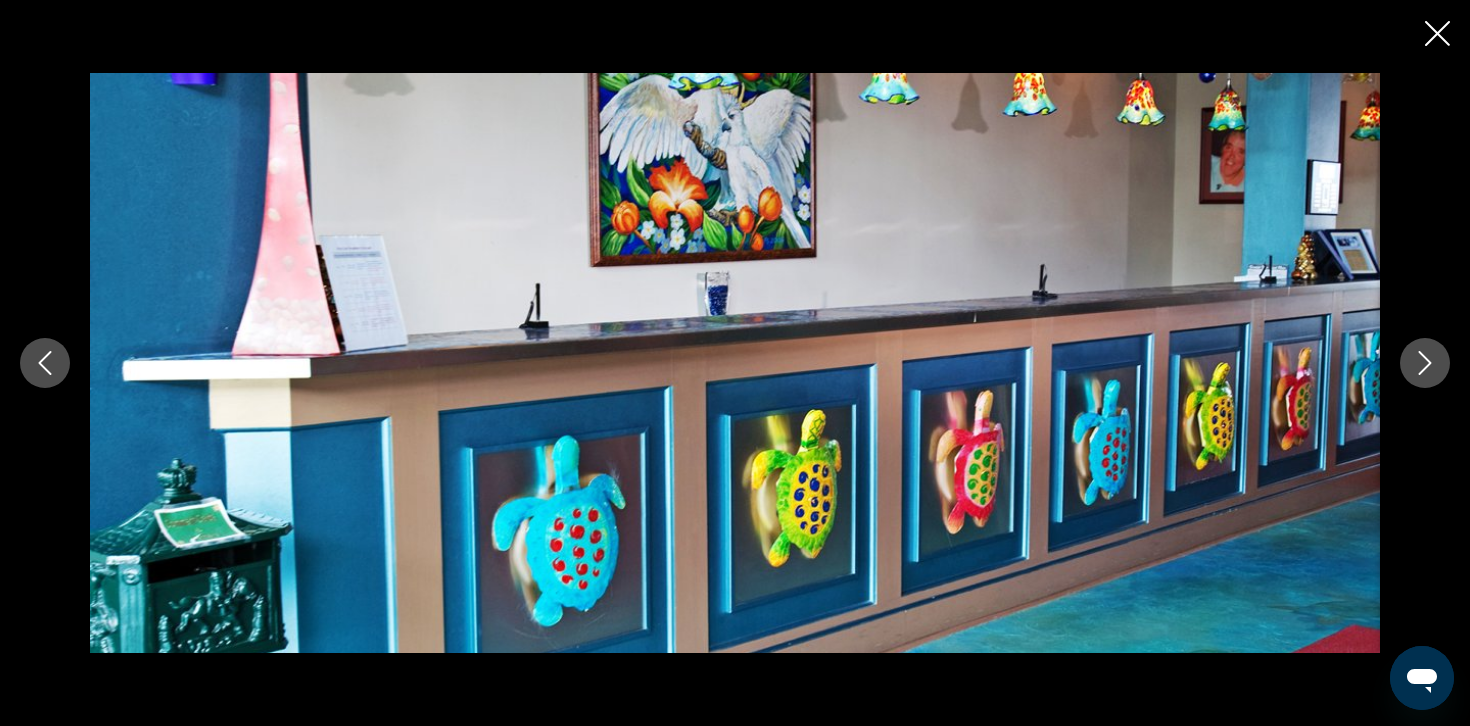 click at bounding box center [1425, 363] 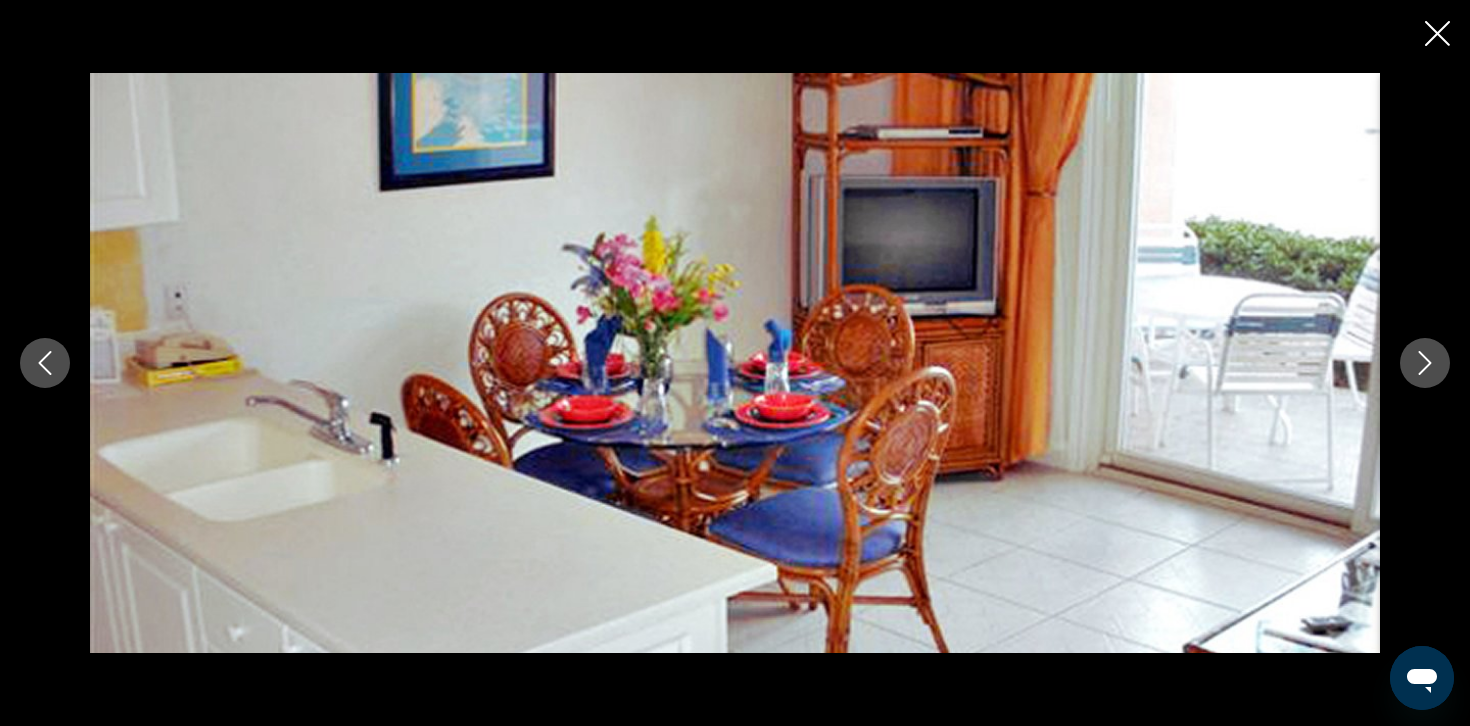 click at bounding box center (1425, 363) 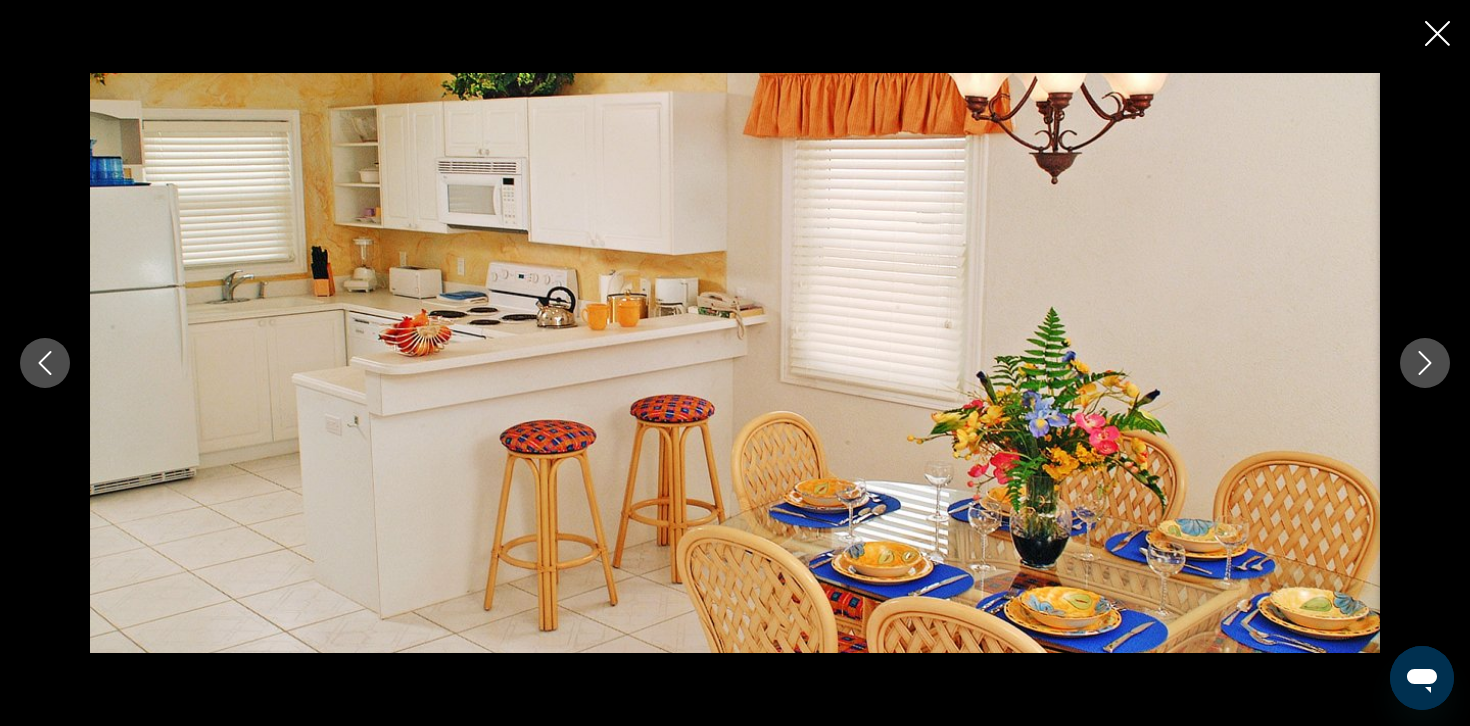 click at bounding box center (1425, 363) 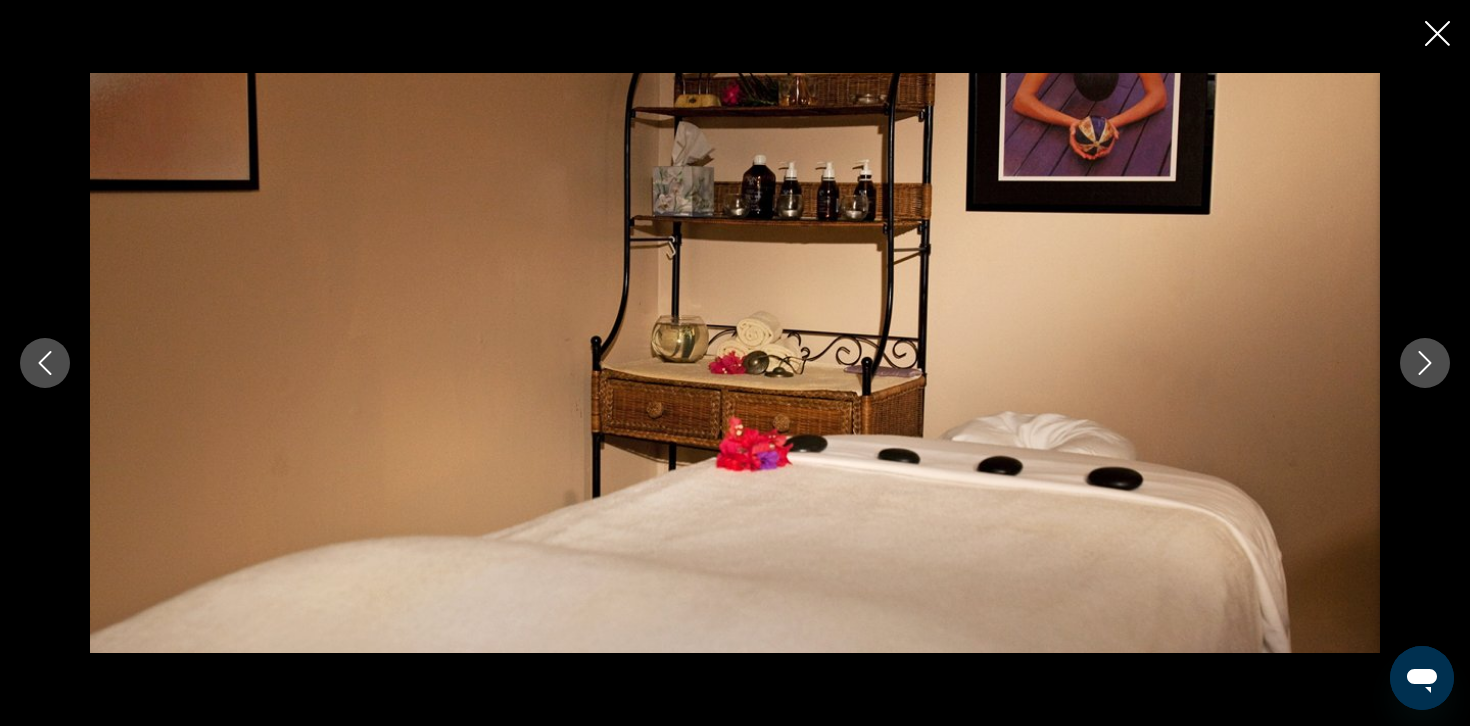 click at bounding box center [1425, 363] 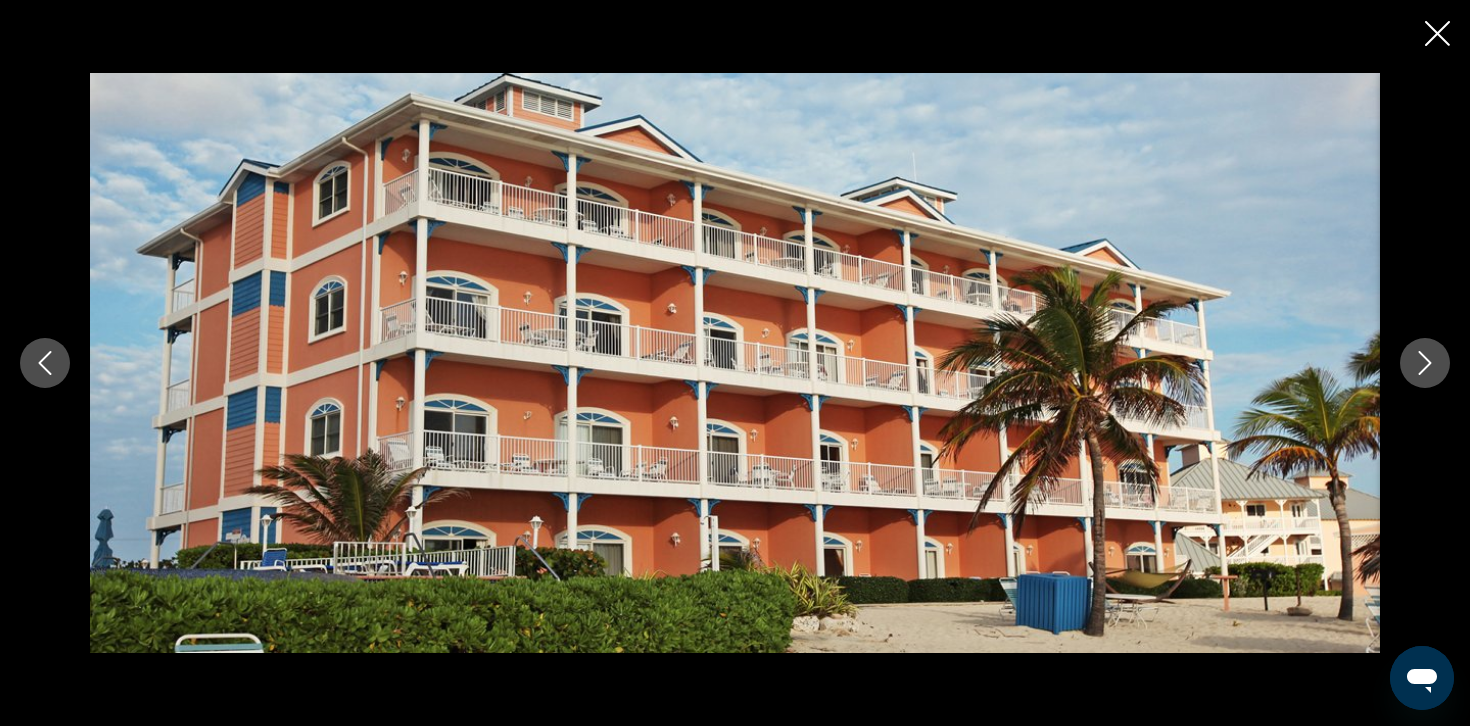click at bounding box center (1425, 363) 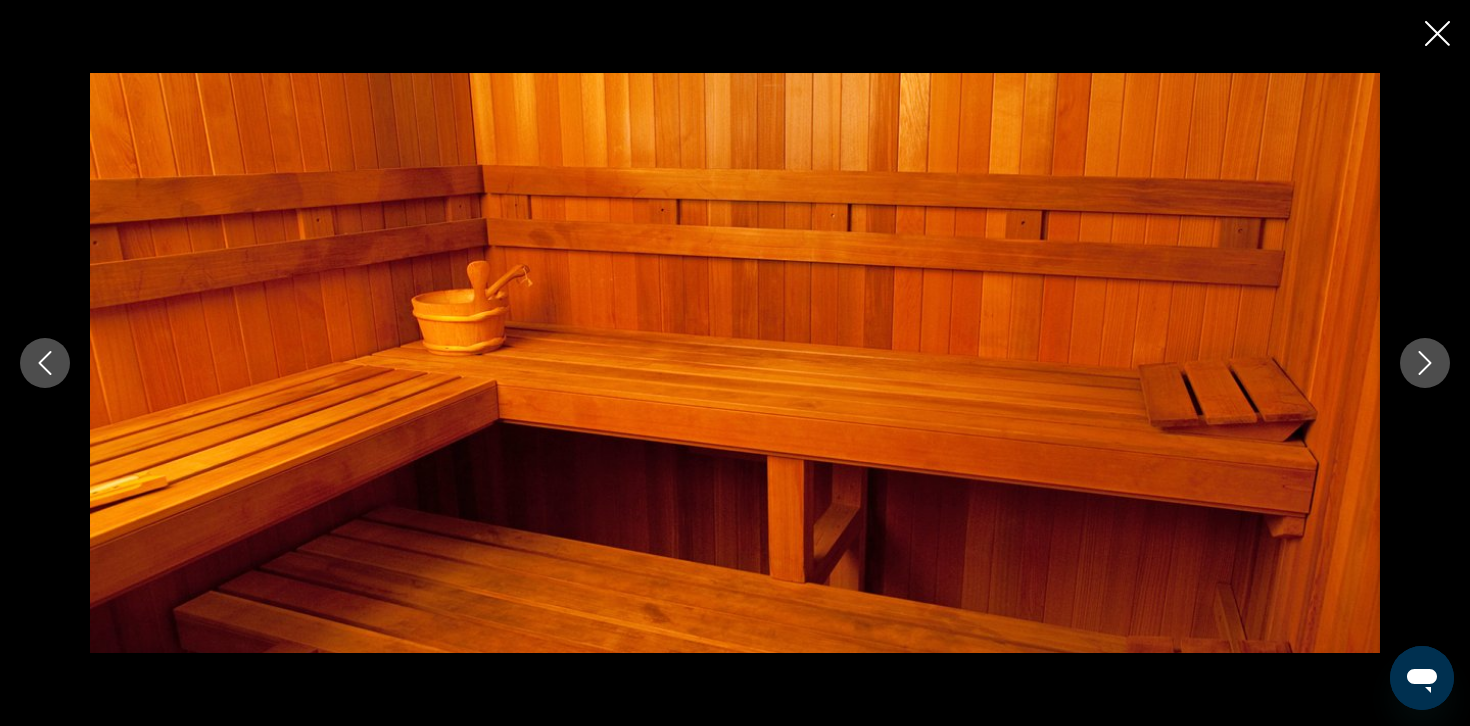 click at bounding box center (1425, 363) 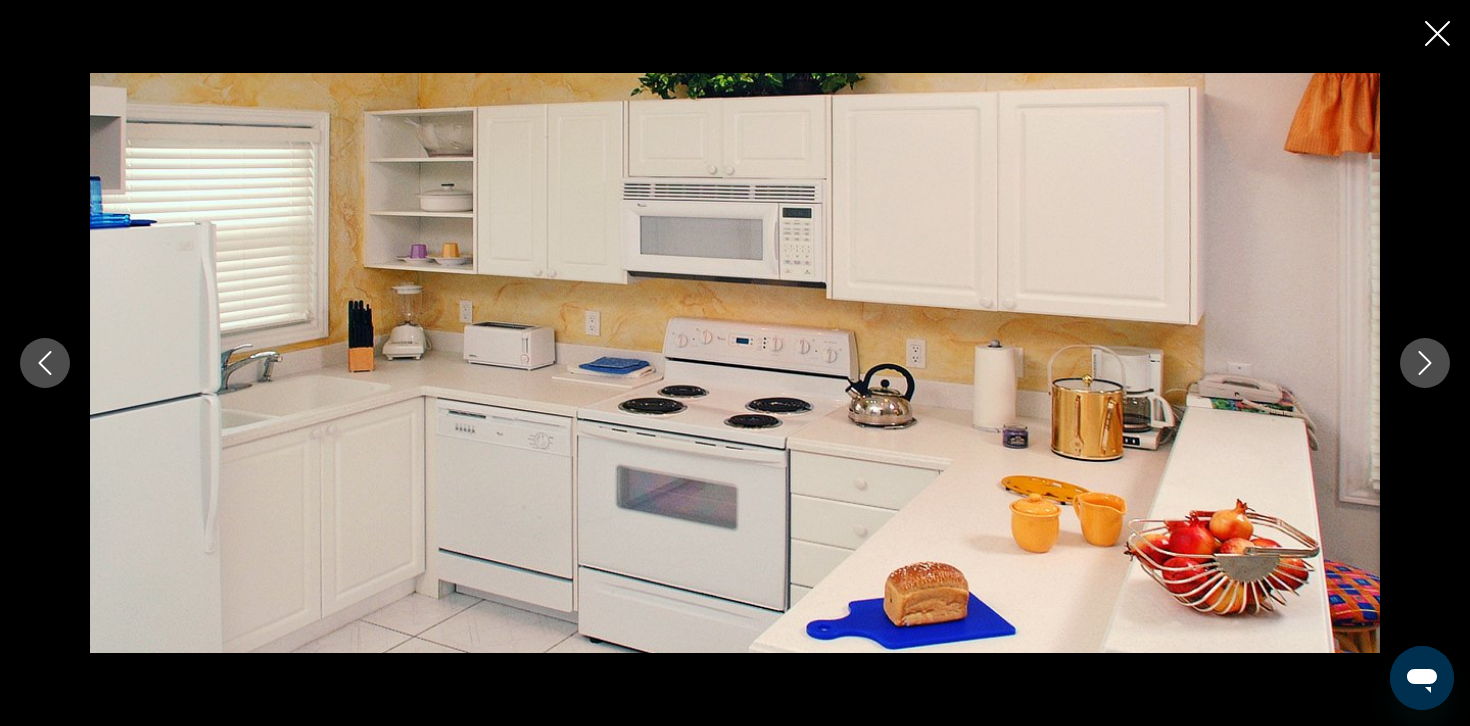 click at bounding box center [1425, 363] 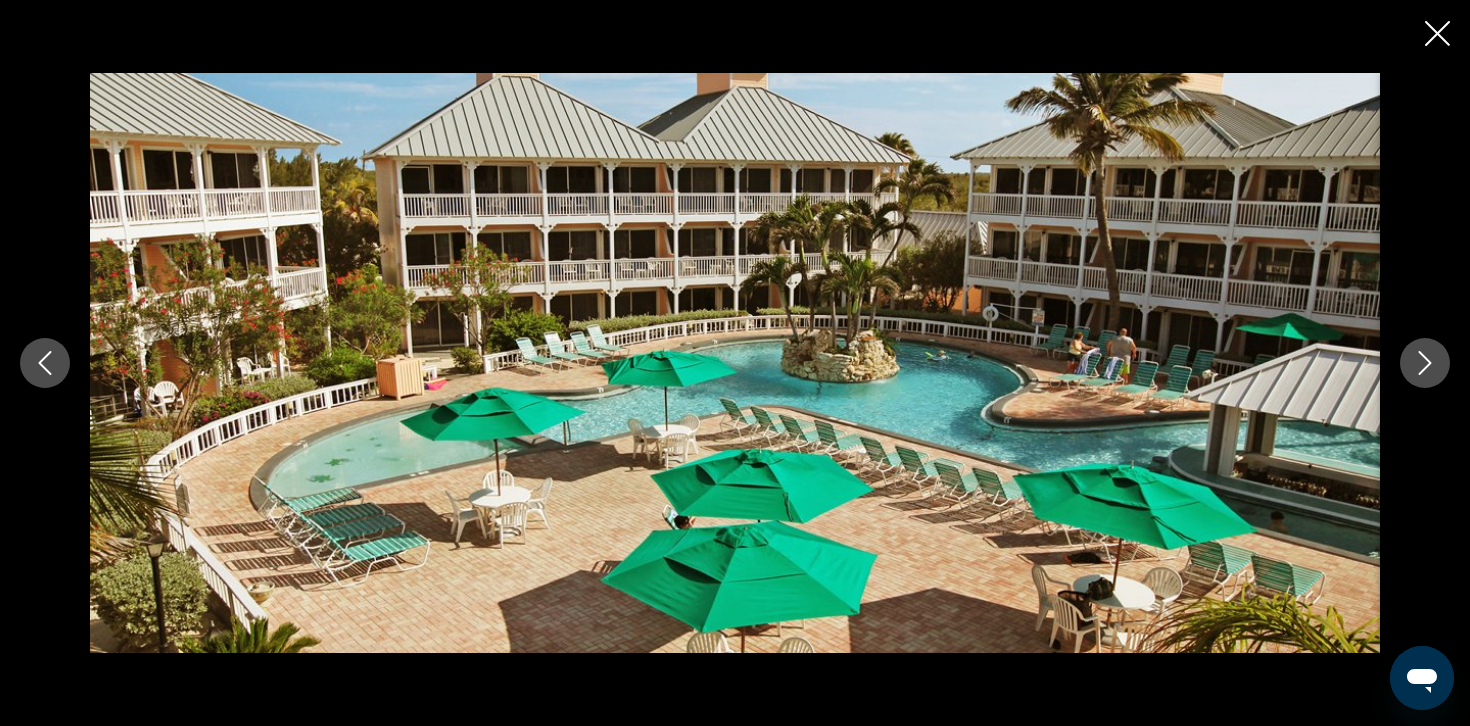 click at bounding box center (1425, 363) 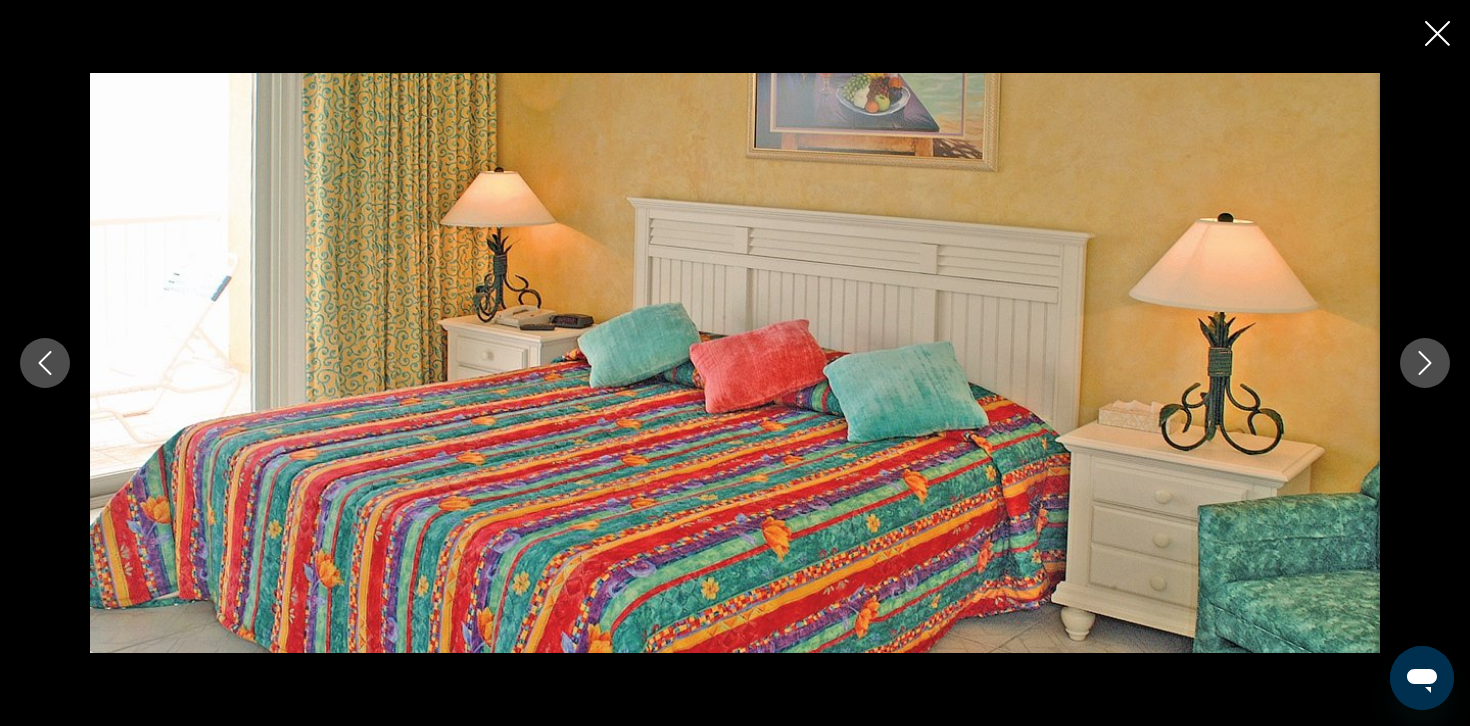 click at bounding box center [1425, 363] 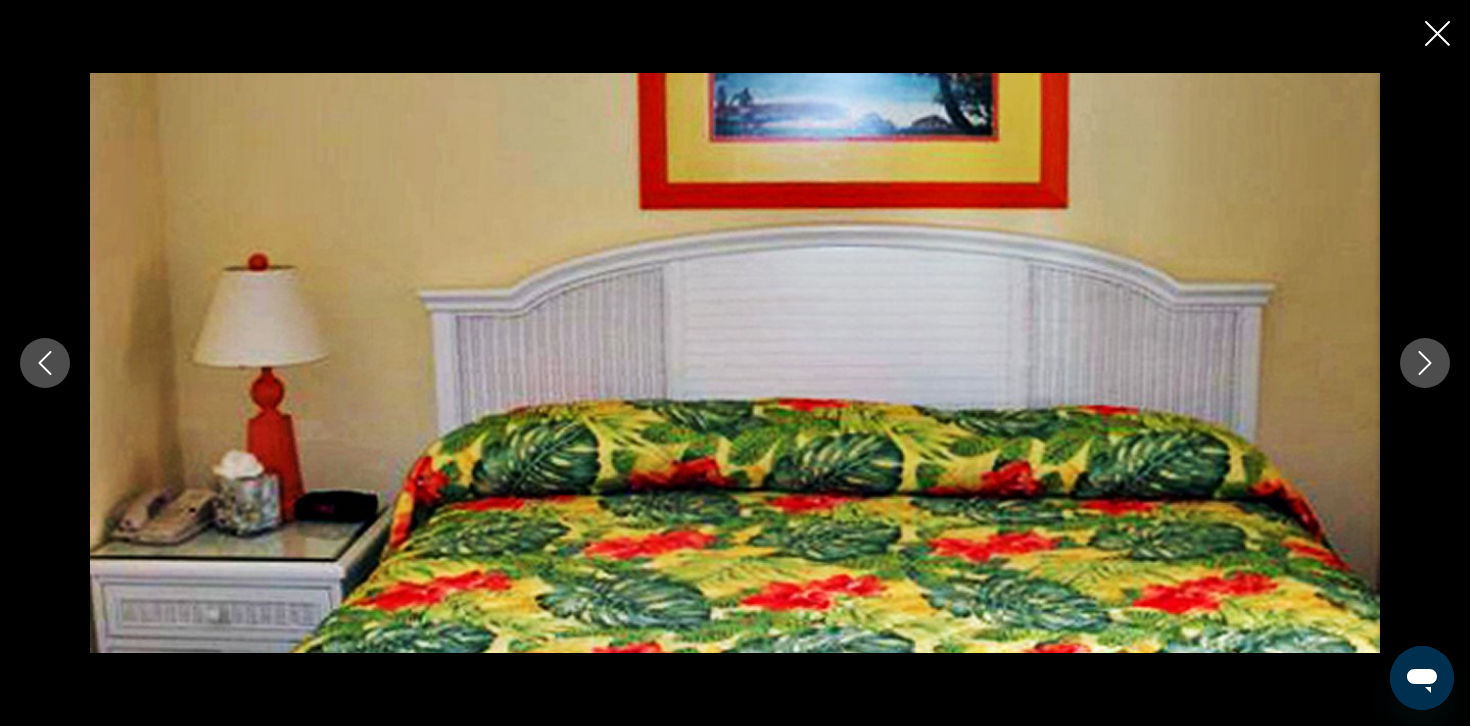 click at bounding box center [1425, 363] 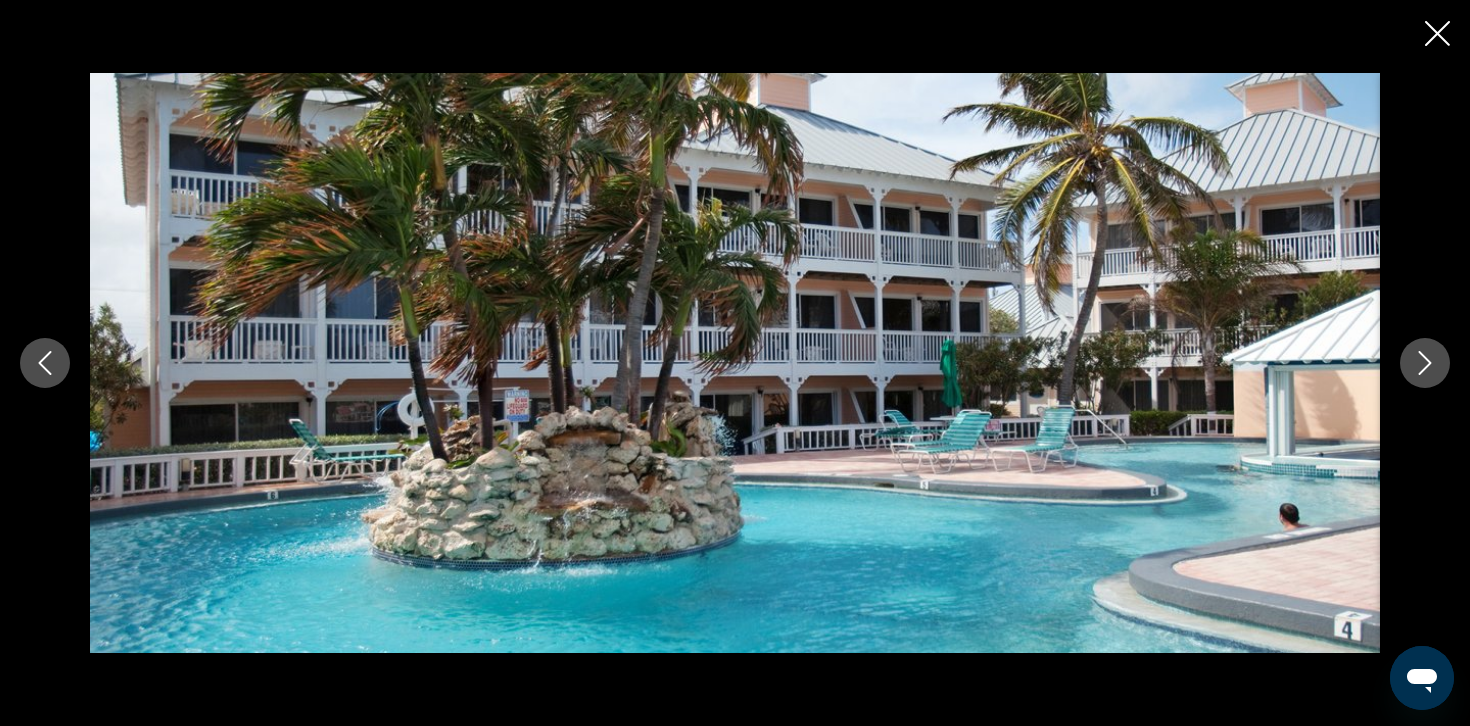 click 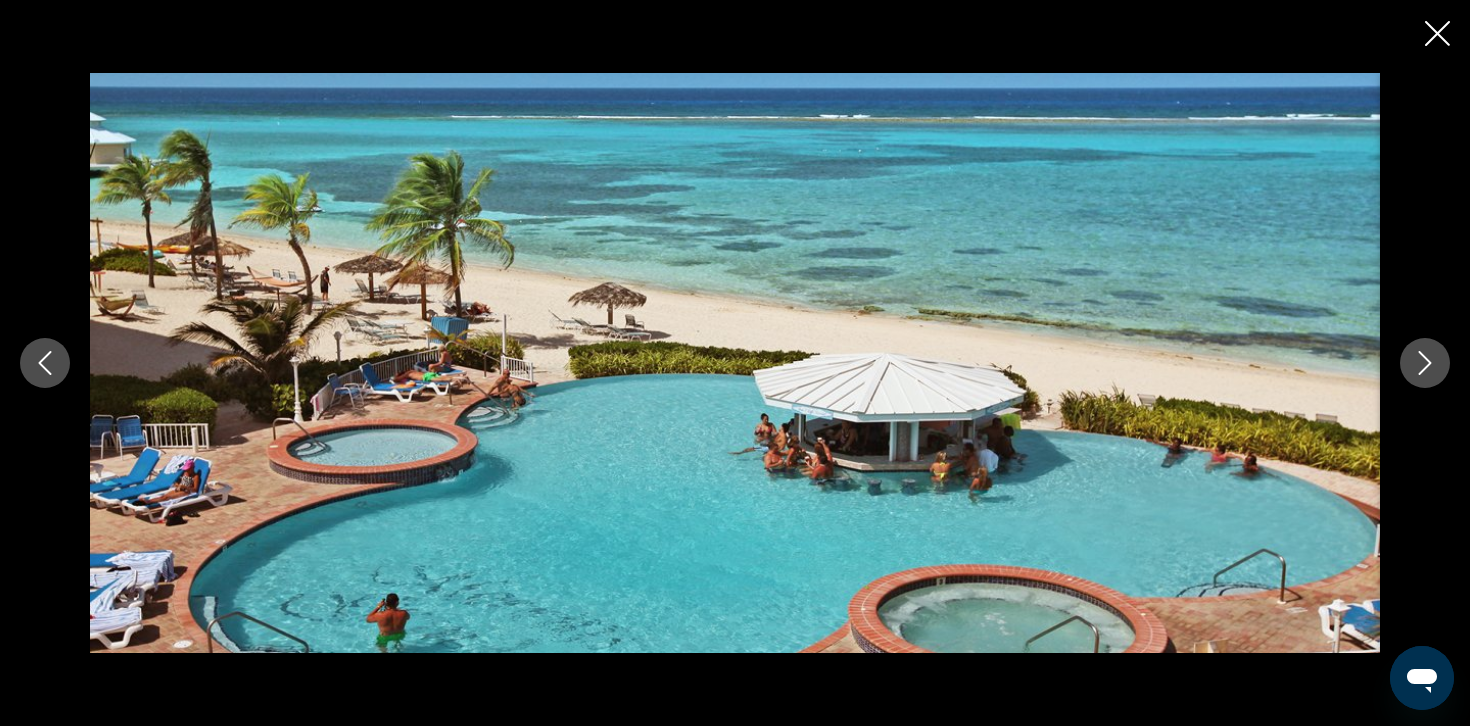 click 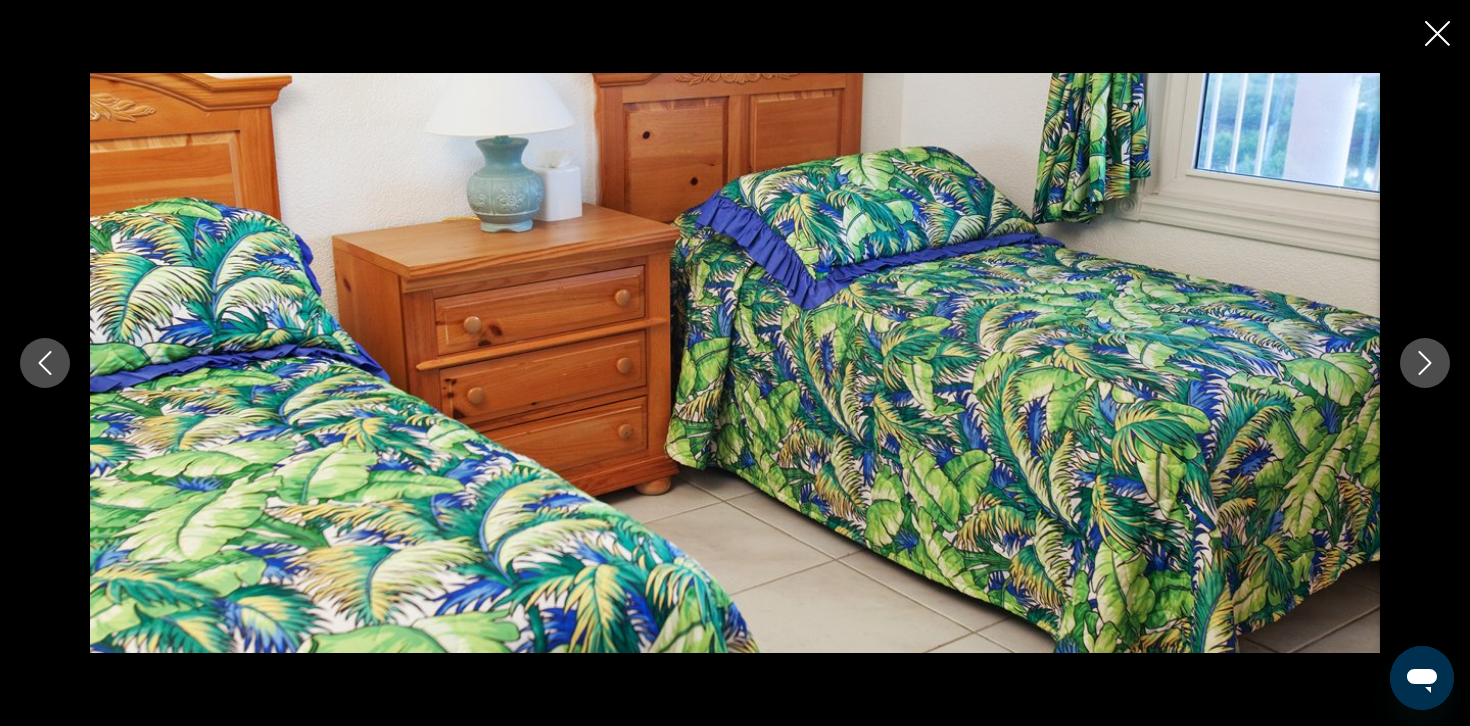 click 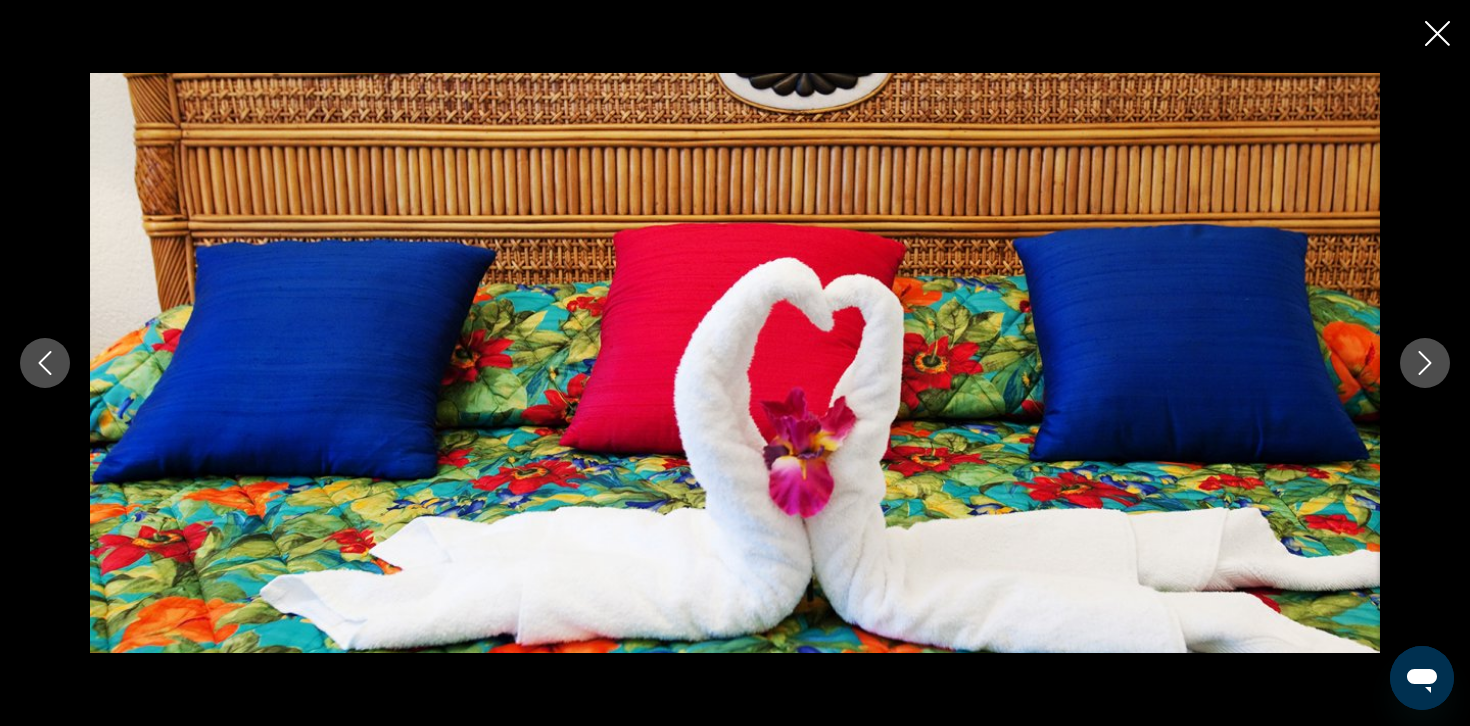 click 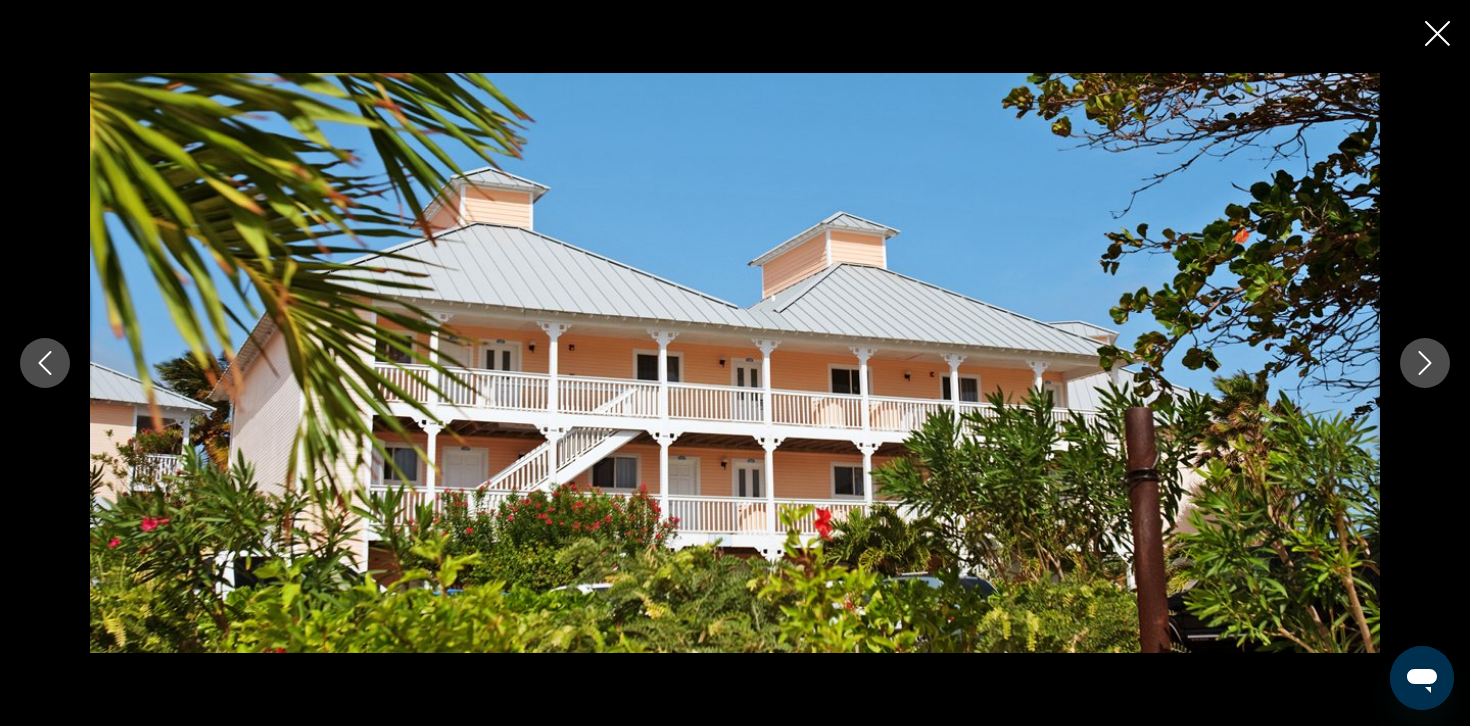 click 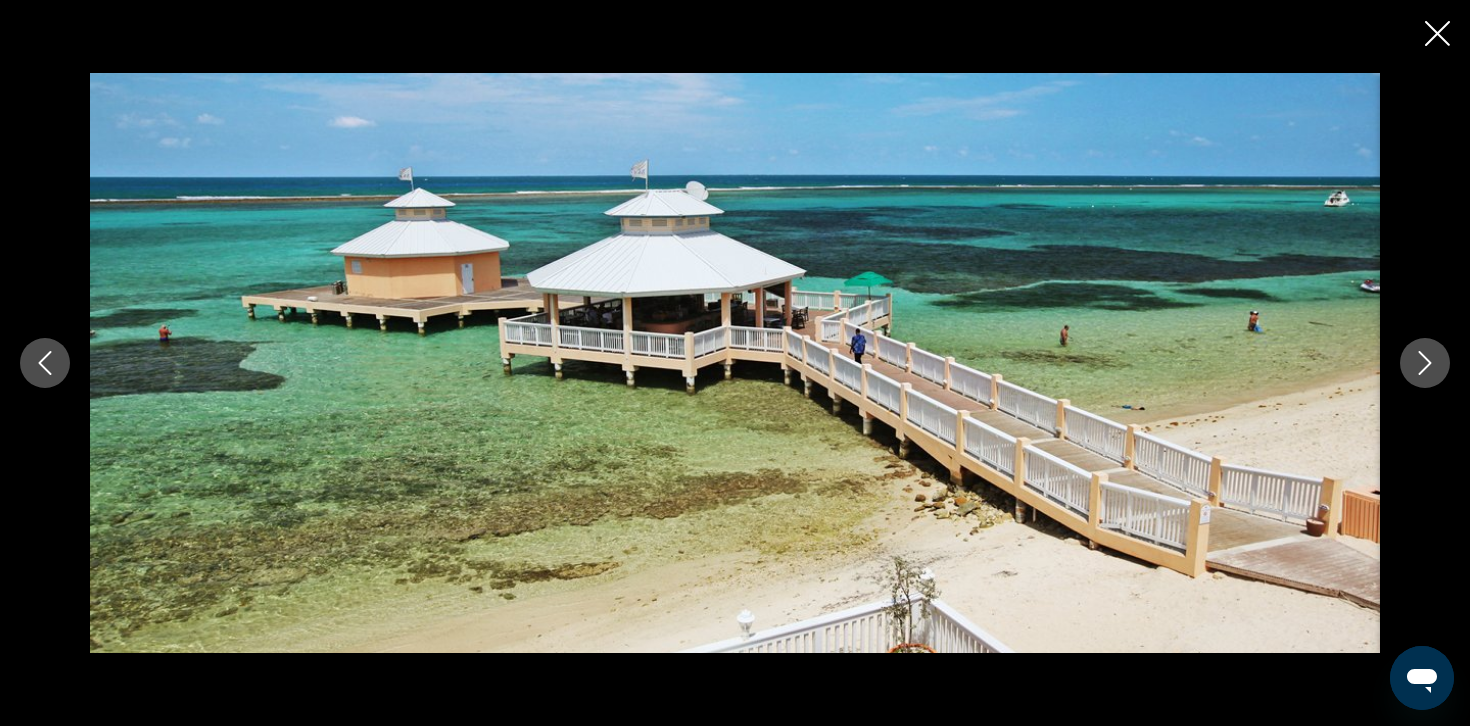 click 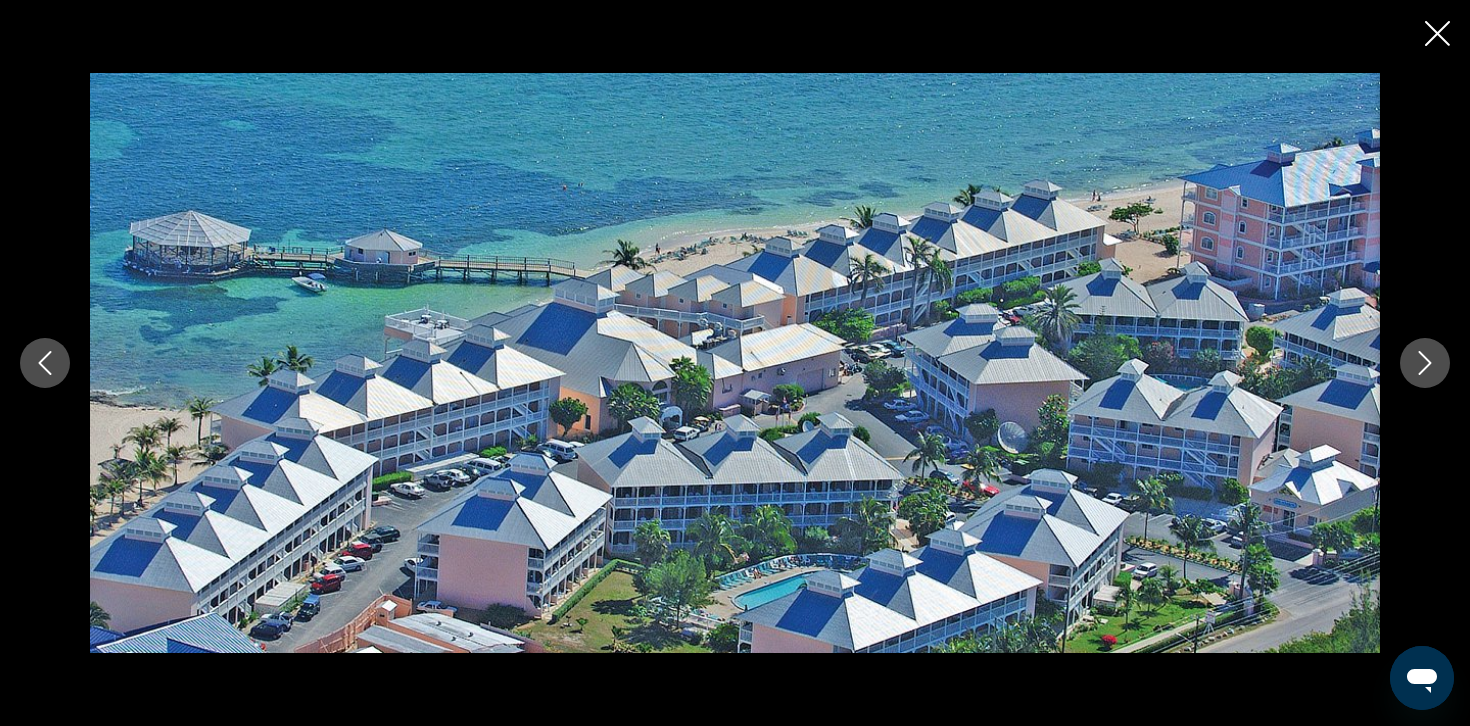 click 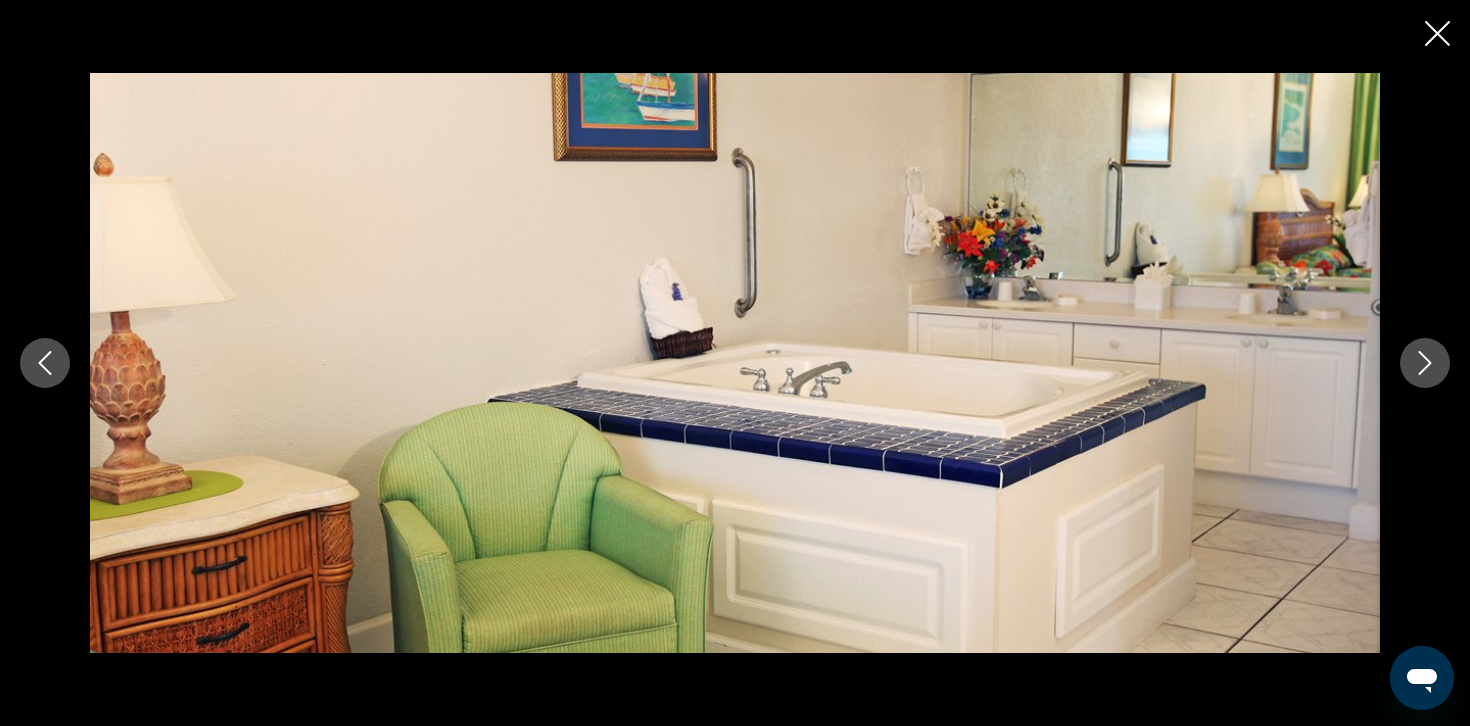 click 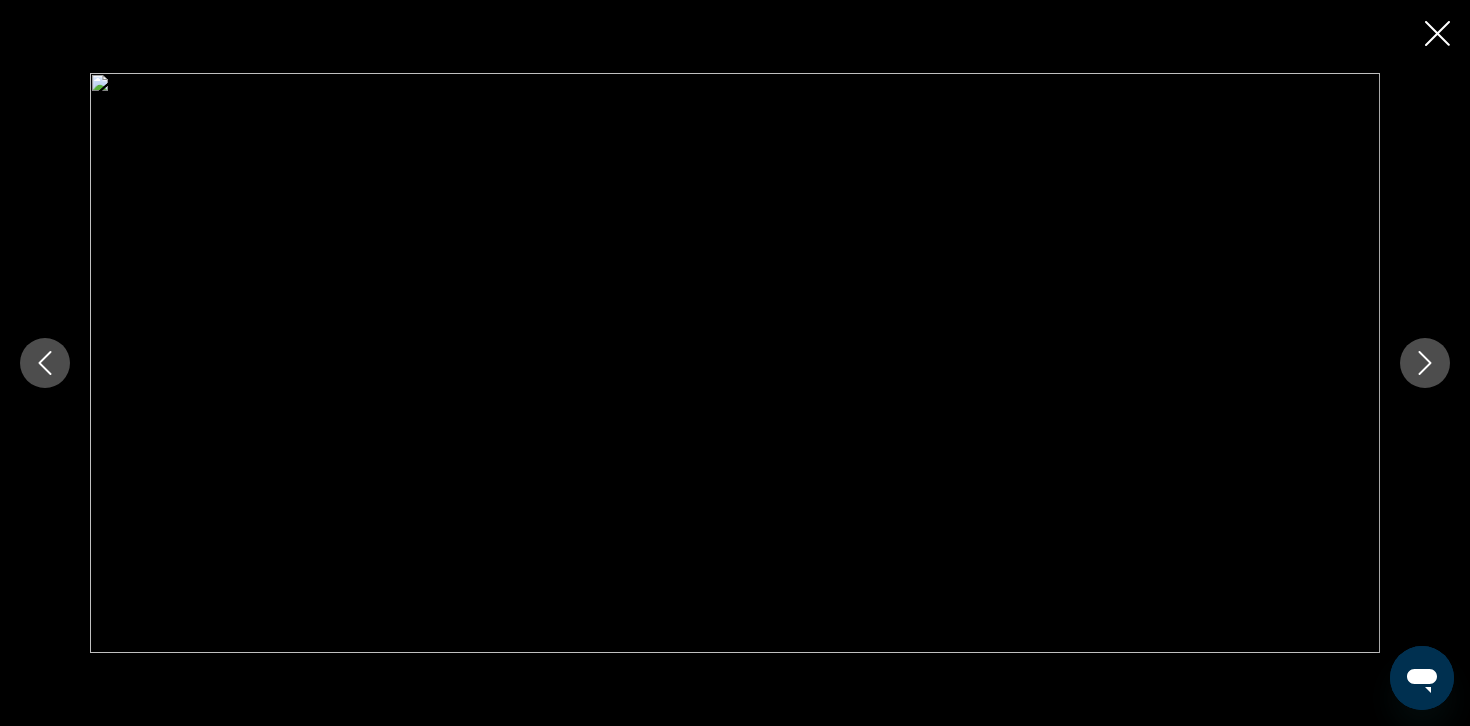 click 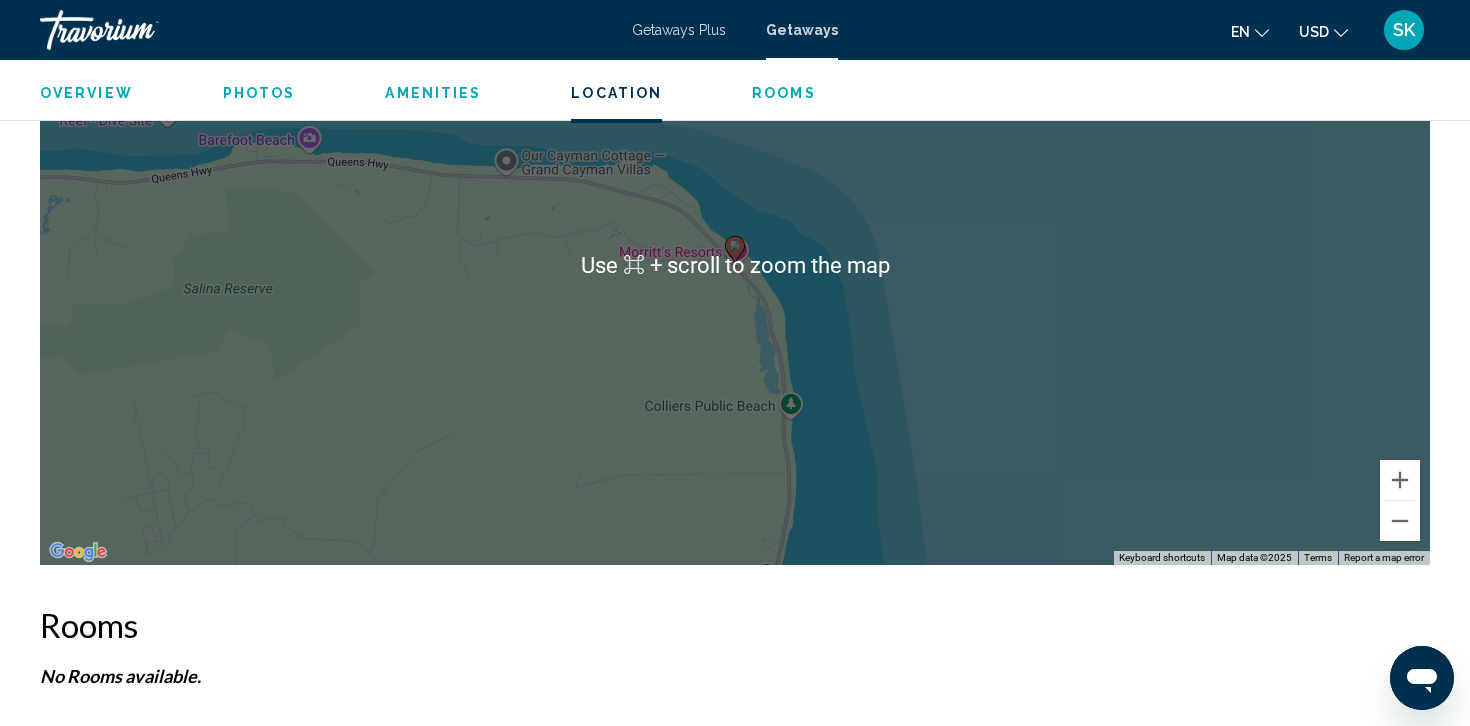 scroll, scrollTop: 2936, scrollLeft: 0, axis: vertical 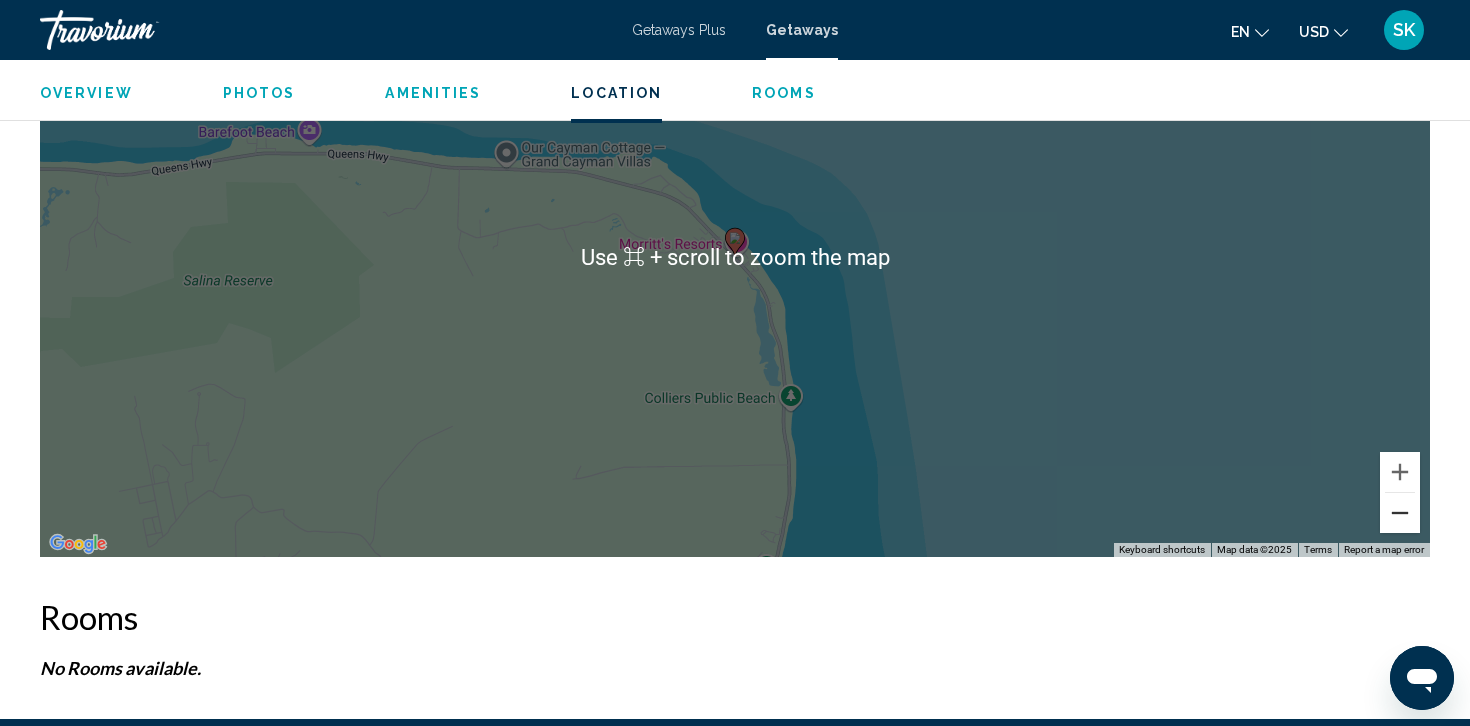 click at bounding box center [1400, 513] 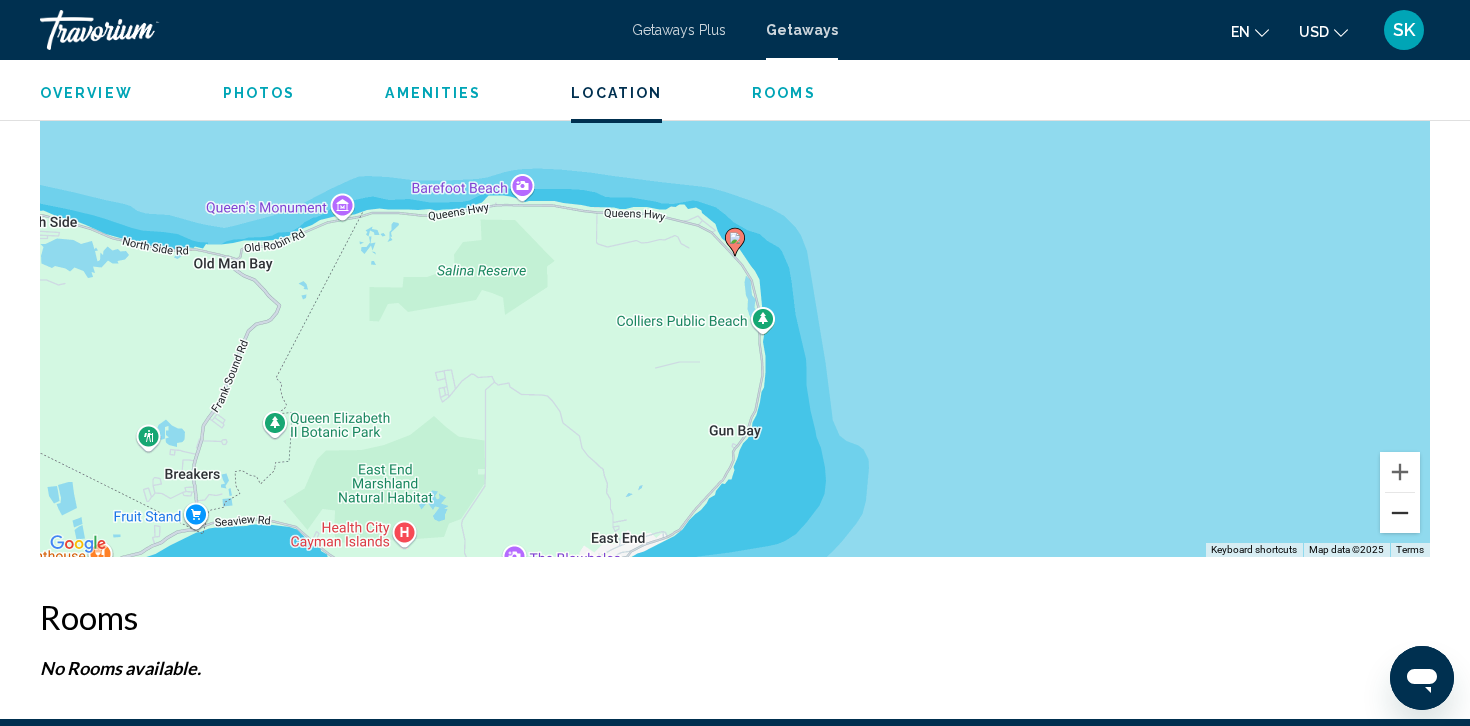click at bounding box center [1400, 513] 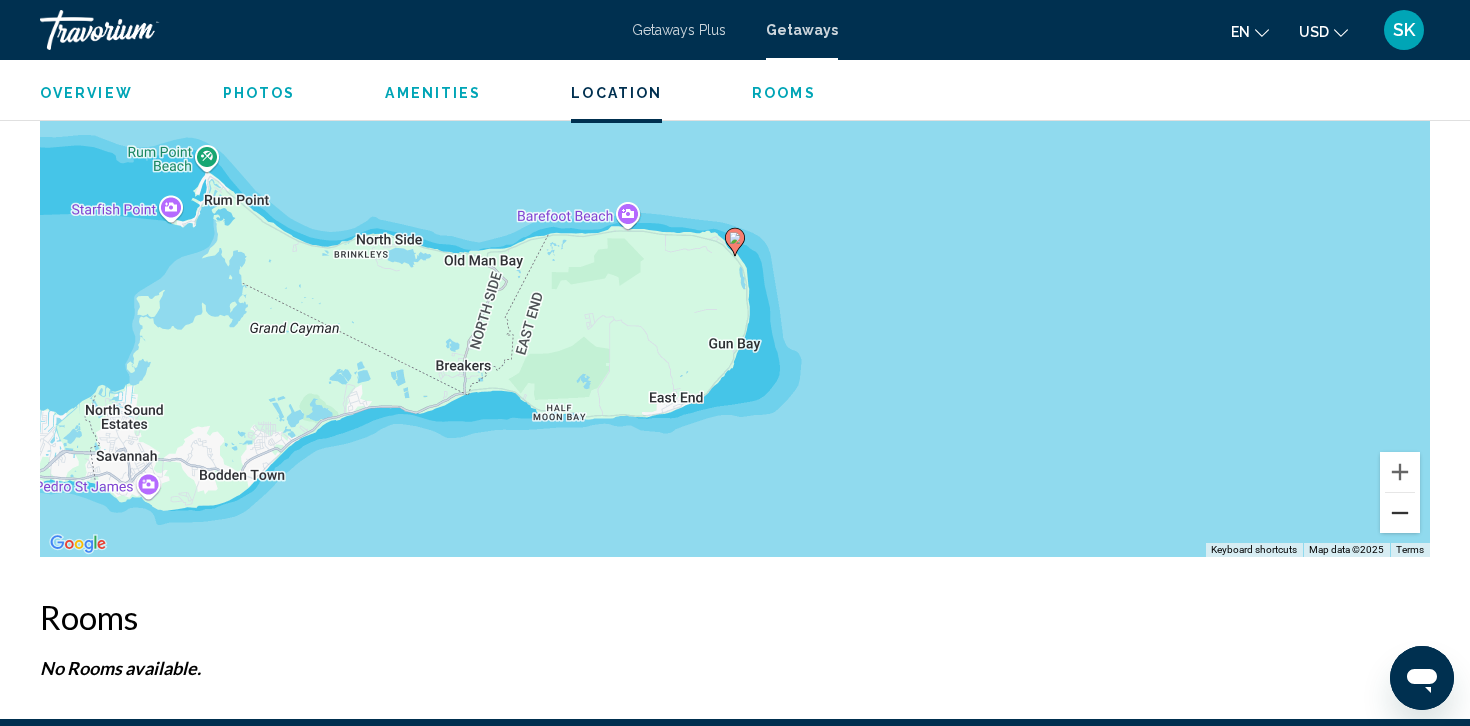 click at bounding box center (1400, 513) 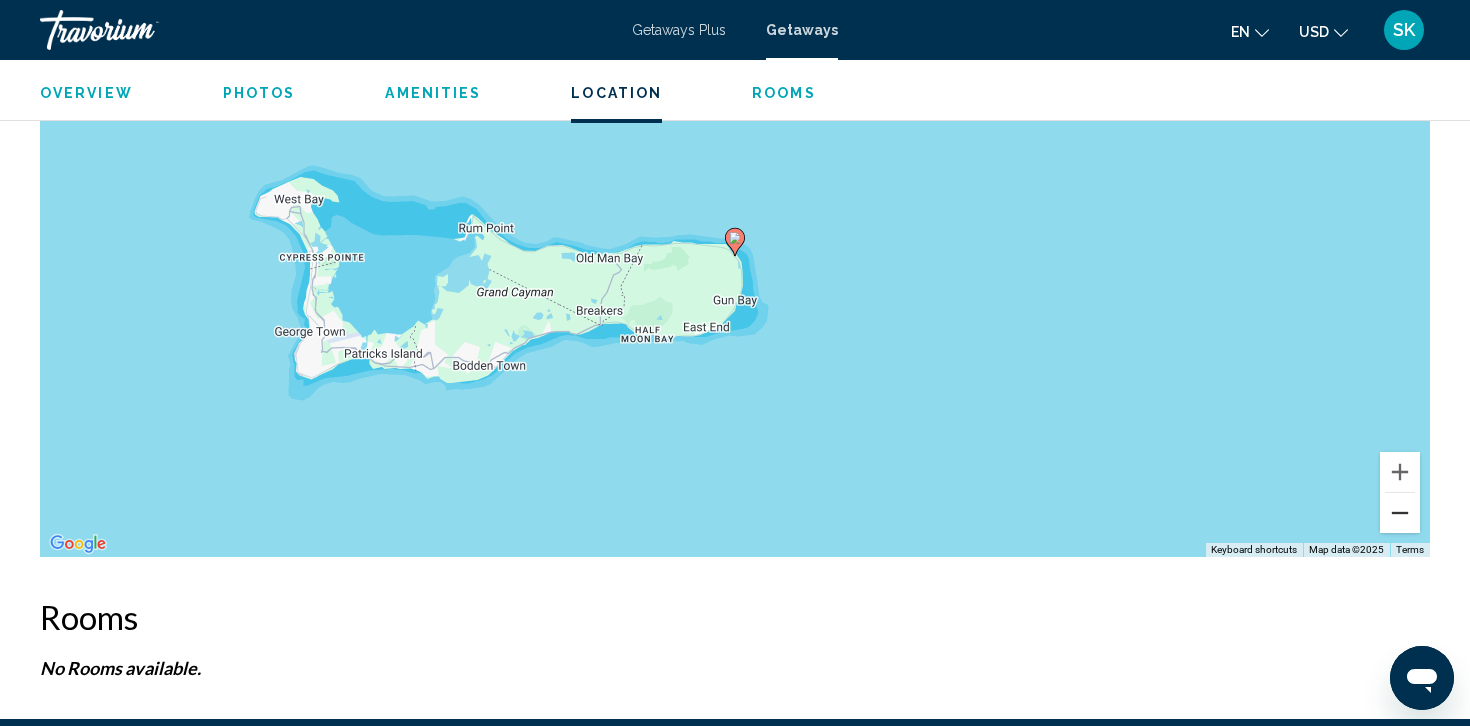 click at bounding box center (1400, 513) 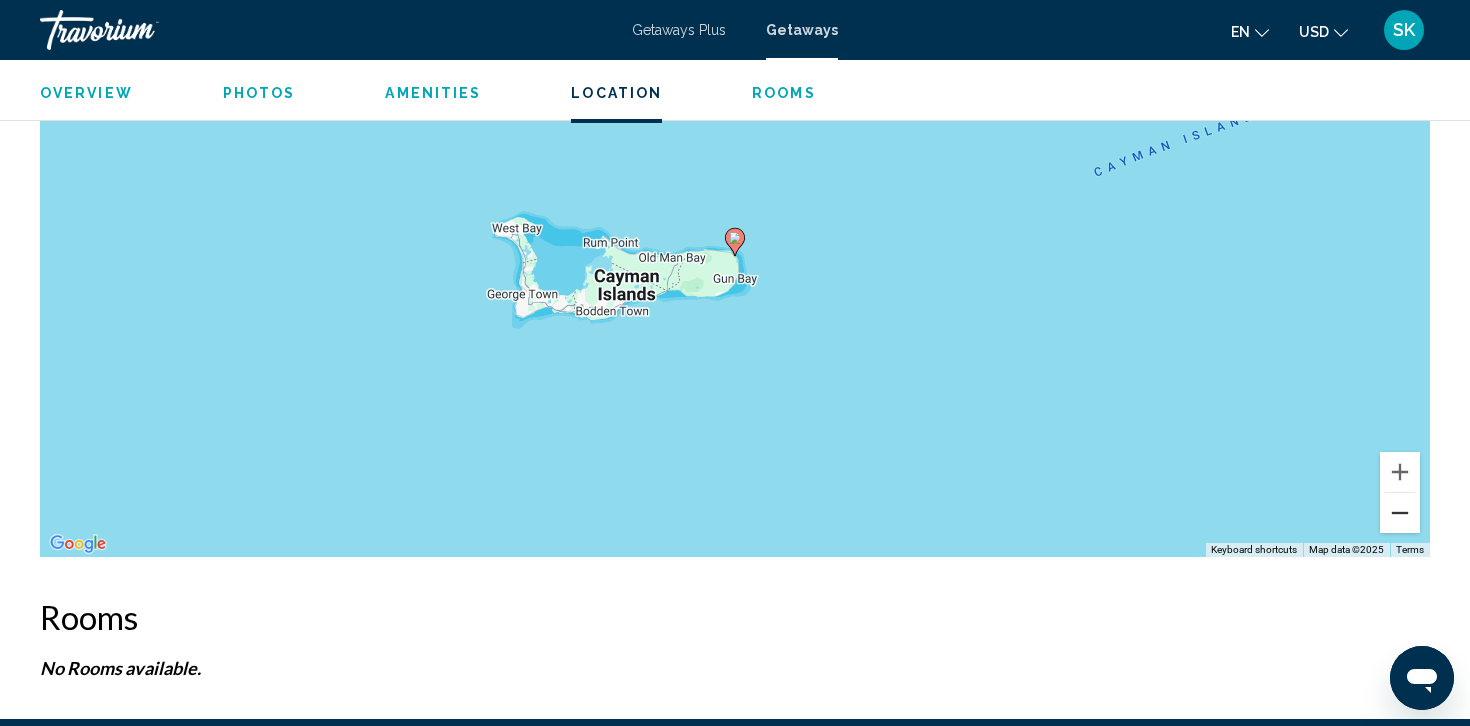 click at bounding box center [1400, 513] 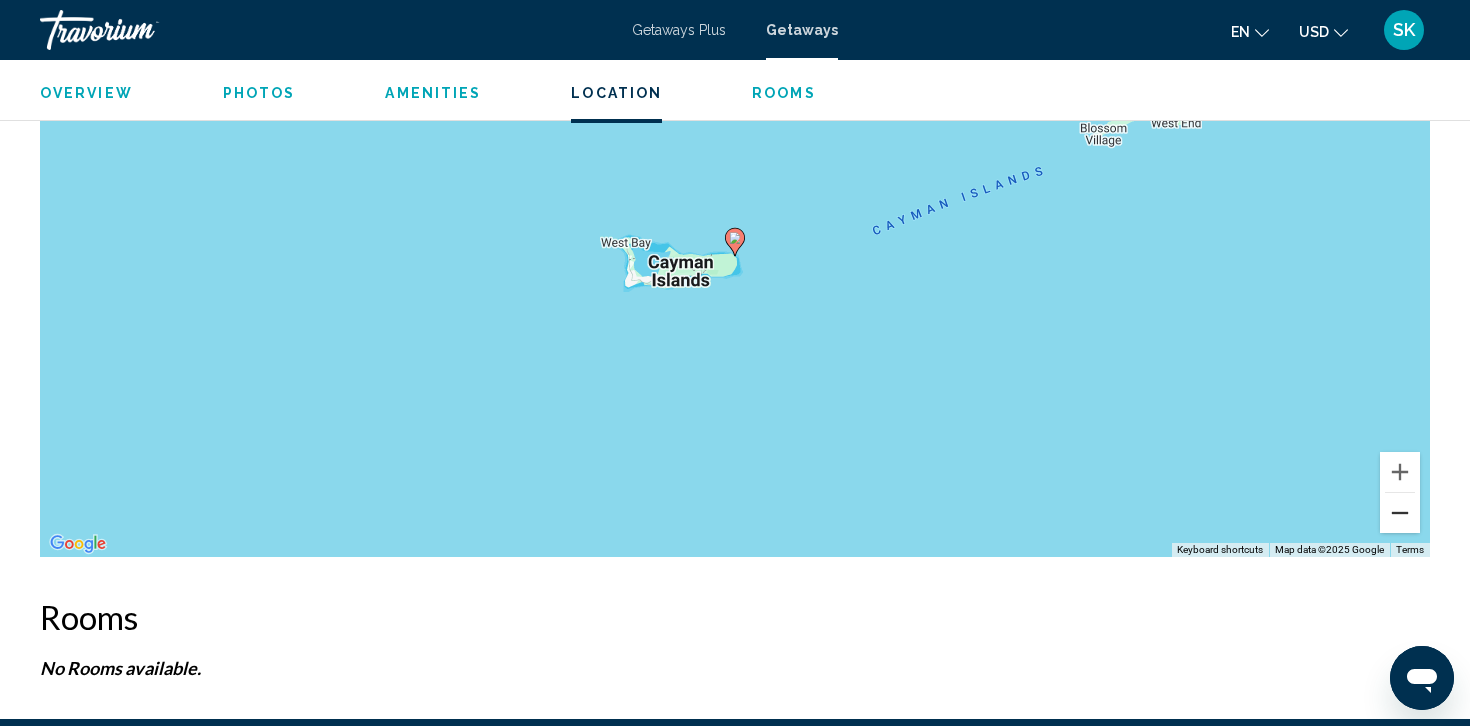 click at bounding box center (1400, 513) 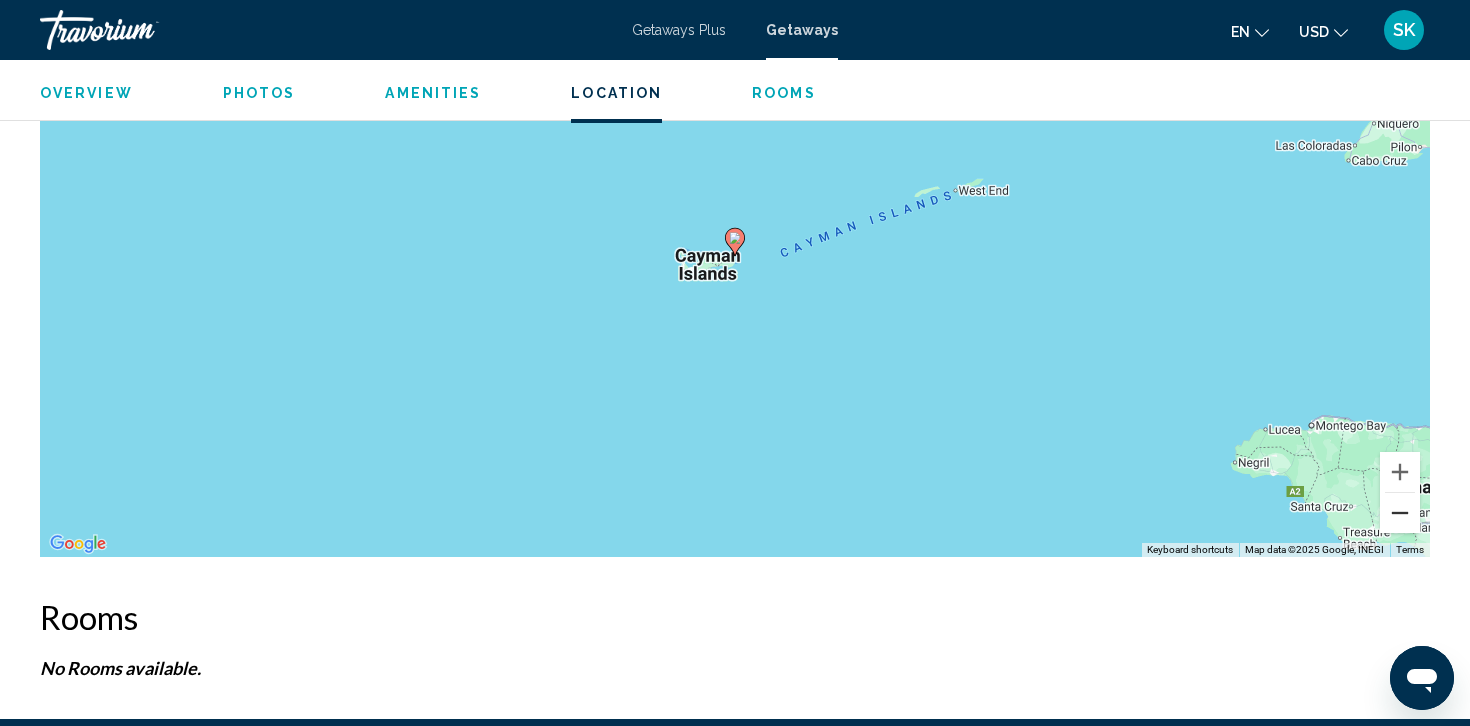 click at bounding box center [1400, 513] 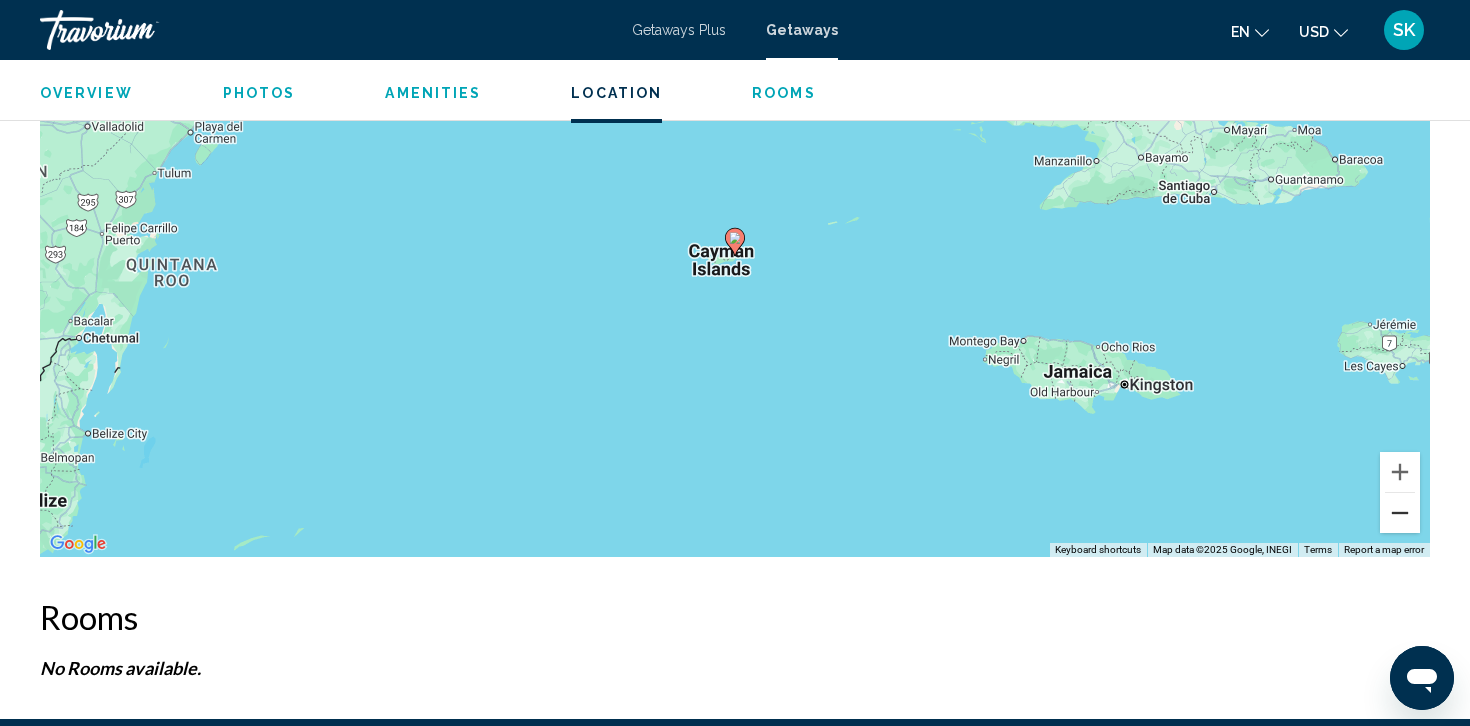 click at bounding box center [1400, 513] 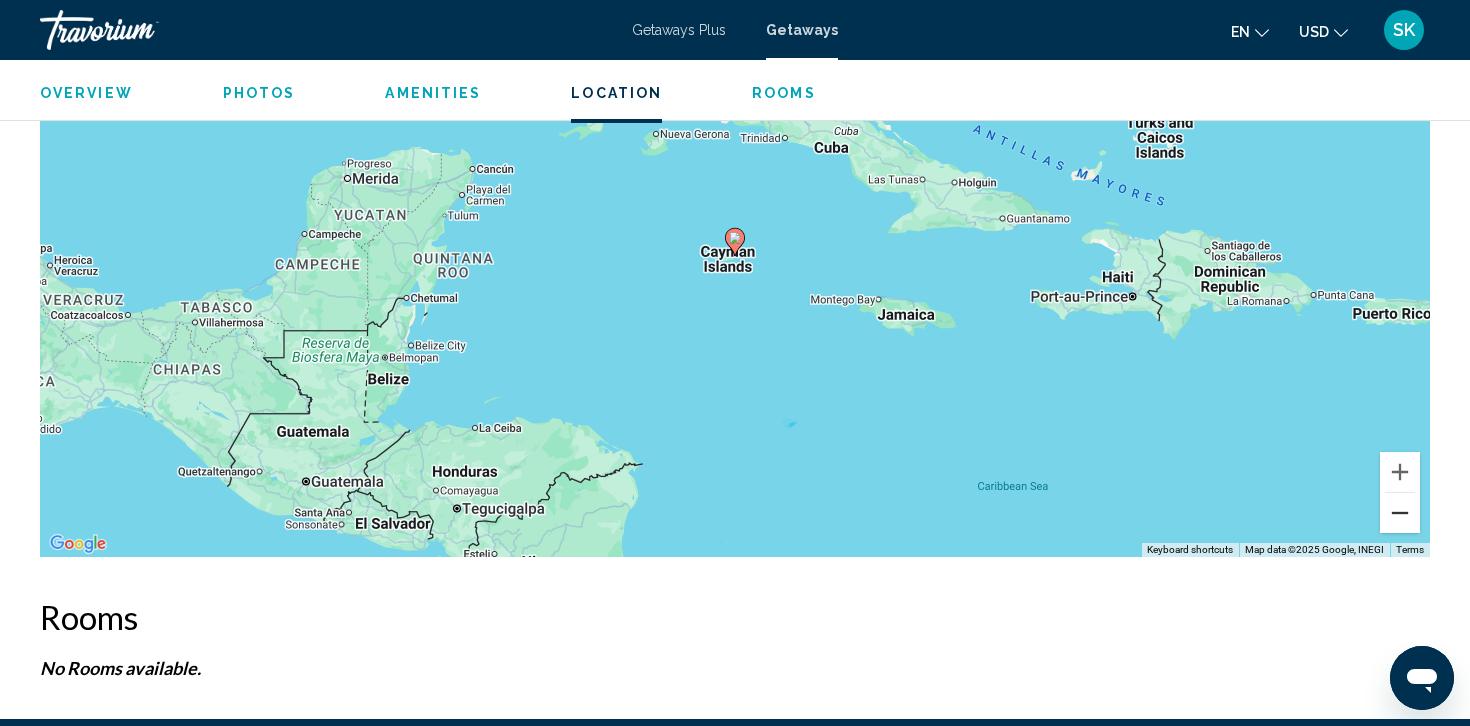 click at bounding box center [1400, 513] 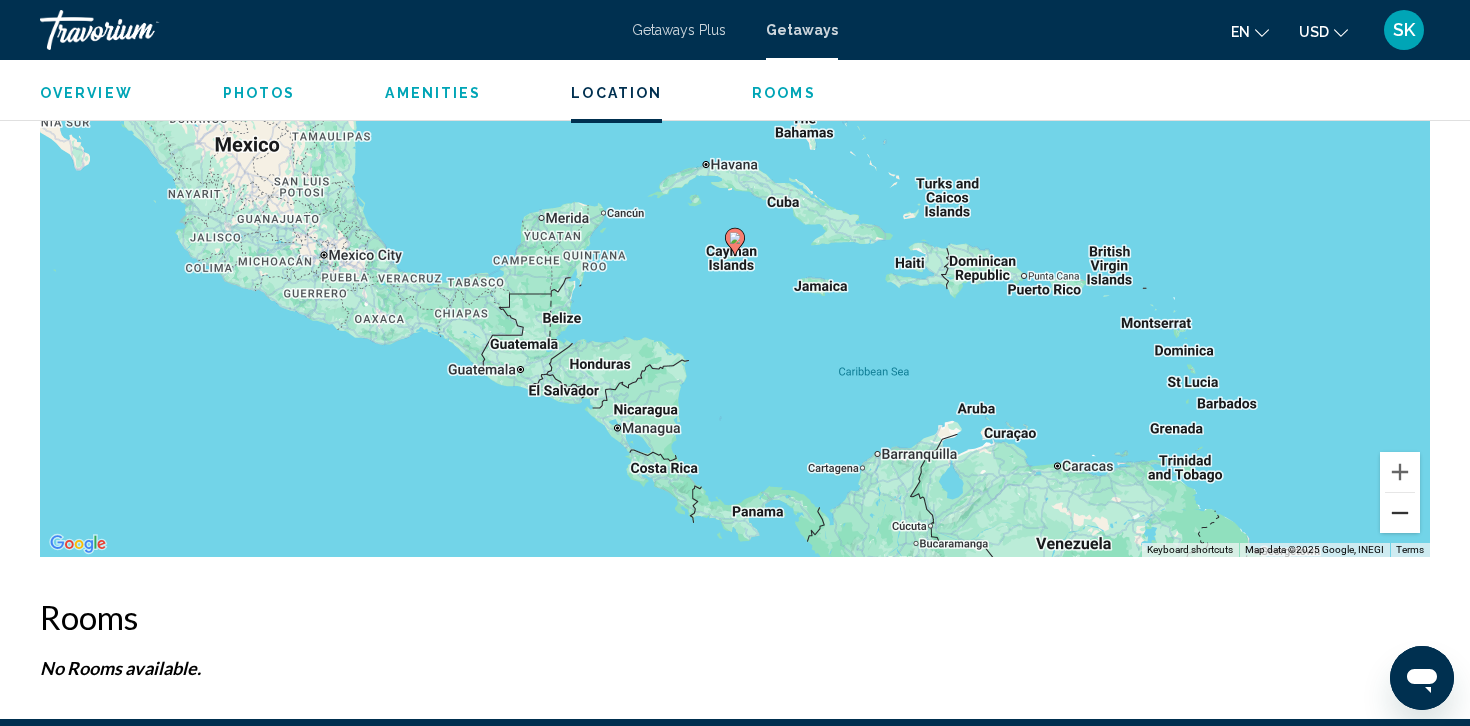 click at bounding box center [1400, 513] 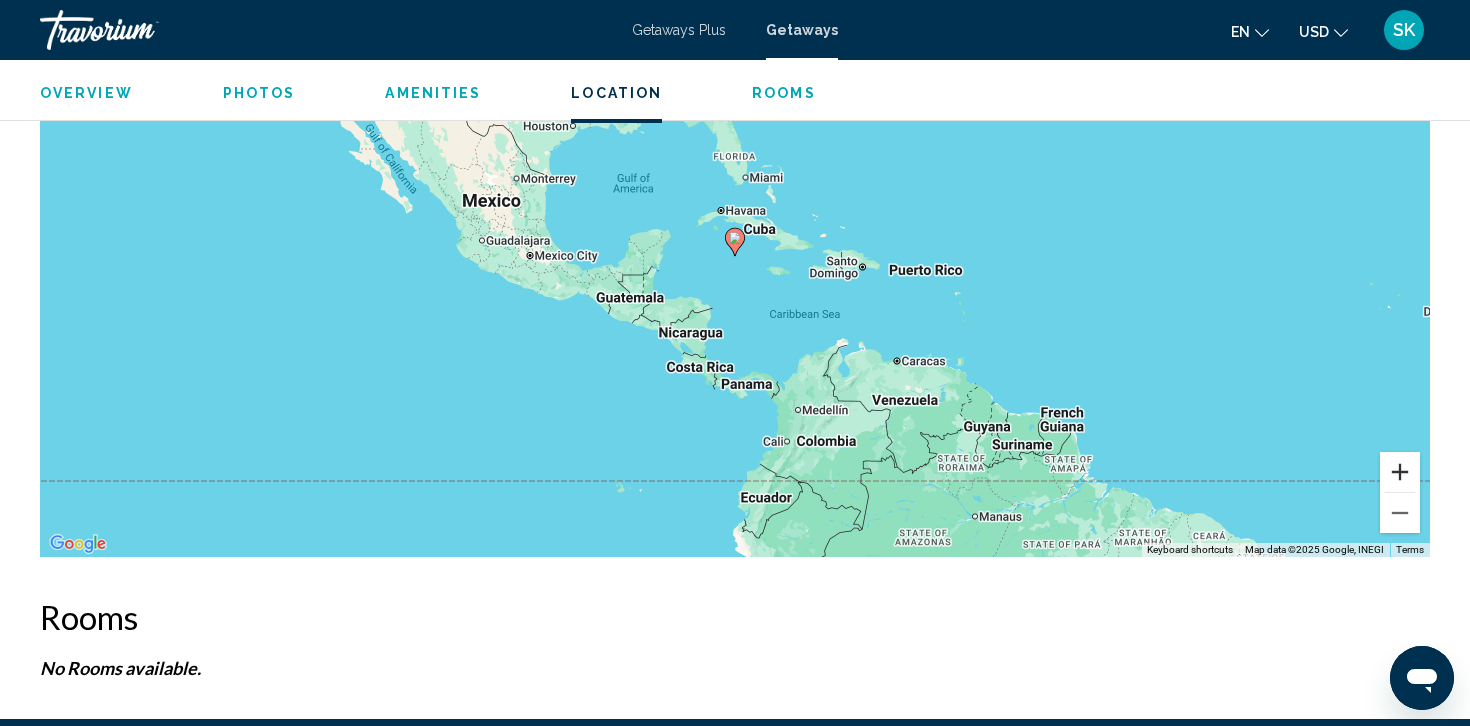 click at bounding box center (1400, 472) 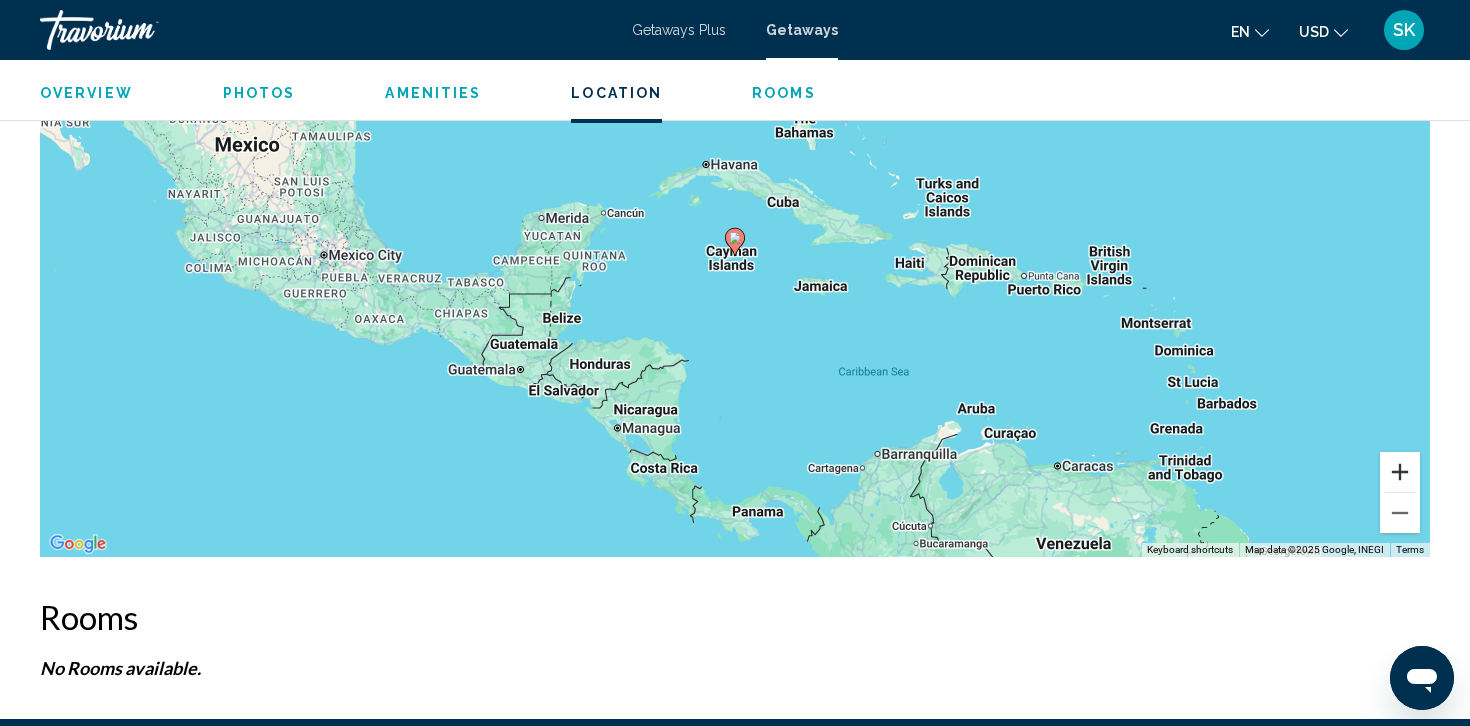 click at bounding box center (1400, 472) 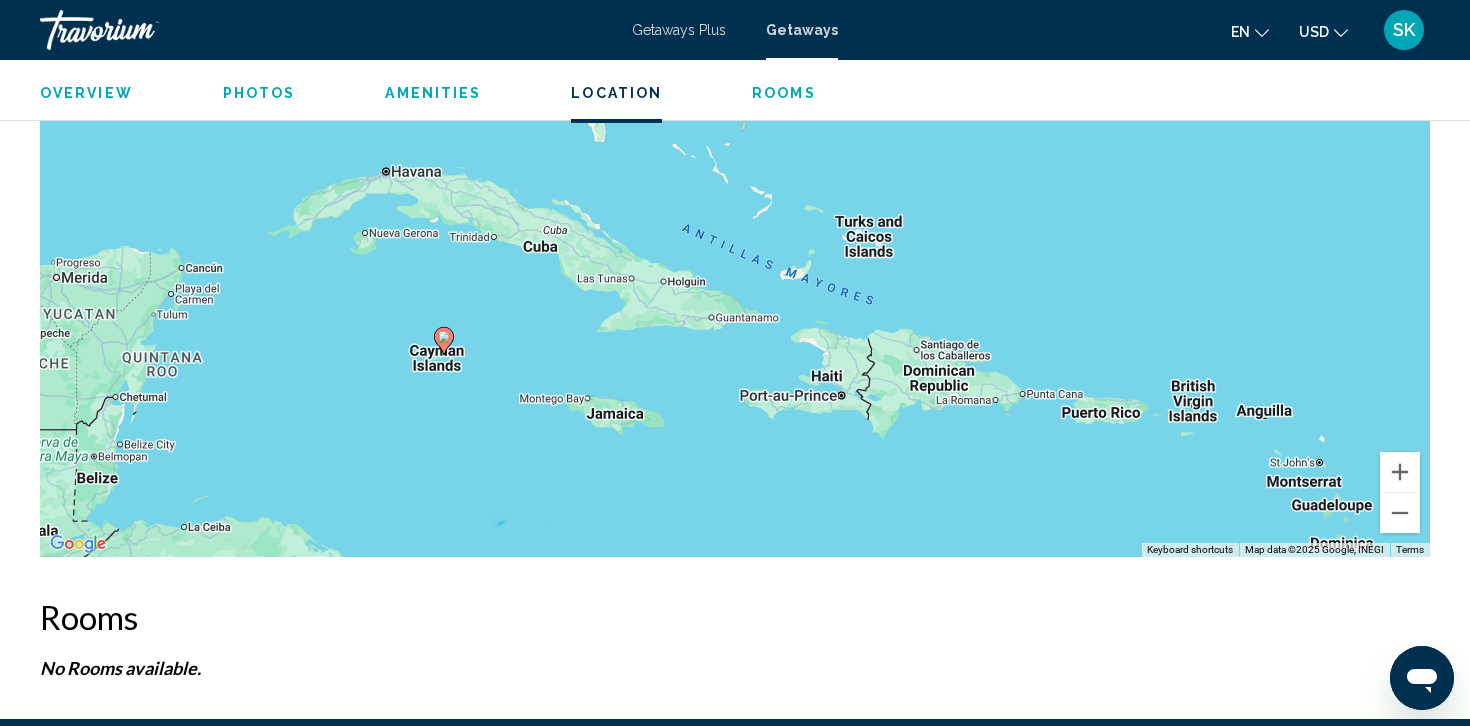 drag, startPoint x: 1077, startPoint y: 360, endPoint x: 778, endPoint y: 461, distance: 315.59784 